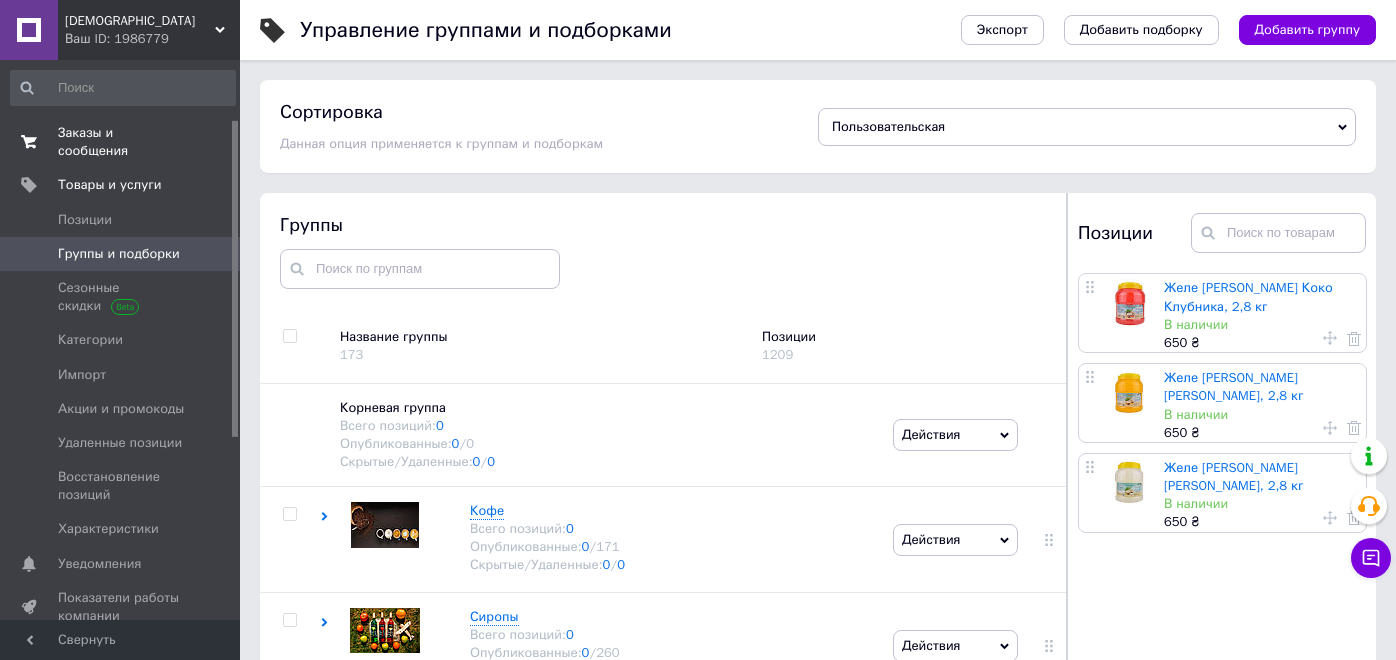 scroll, scrollTop: 113, scrollLeft: 0, axis: vertical 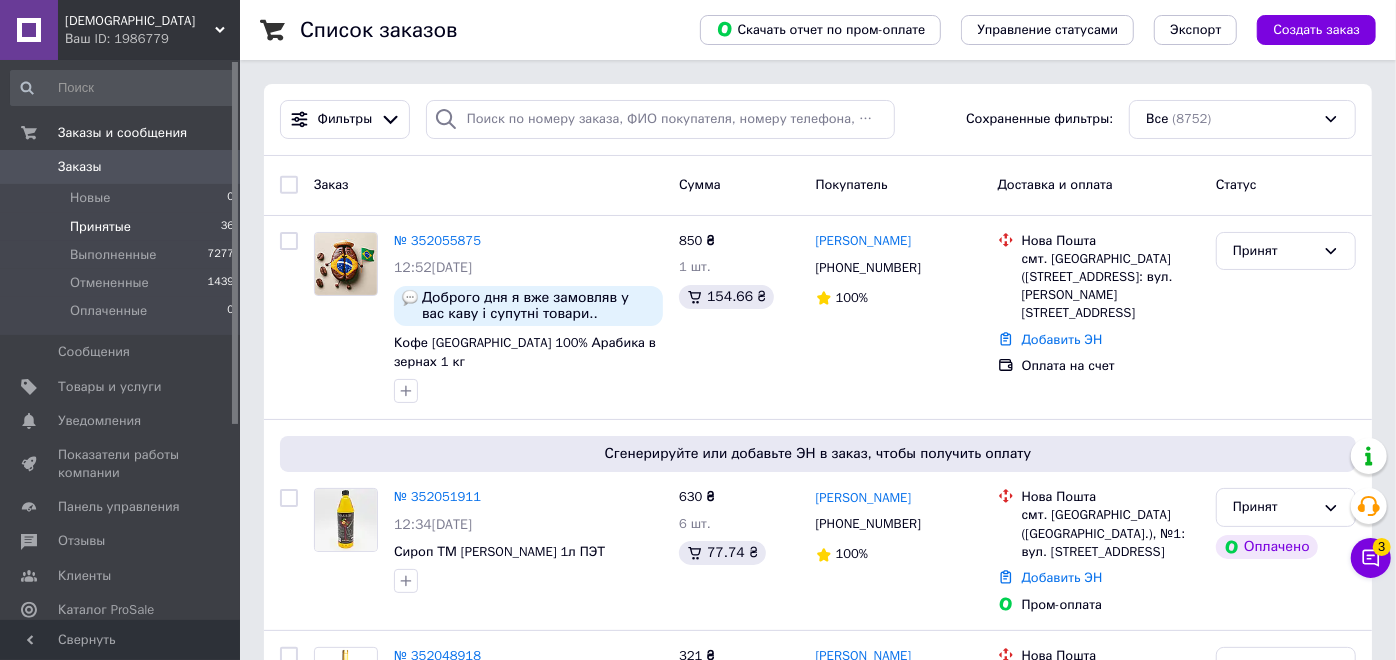 click on "Принятые" at bounding box center (100, 227) 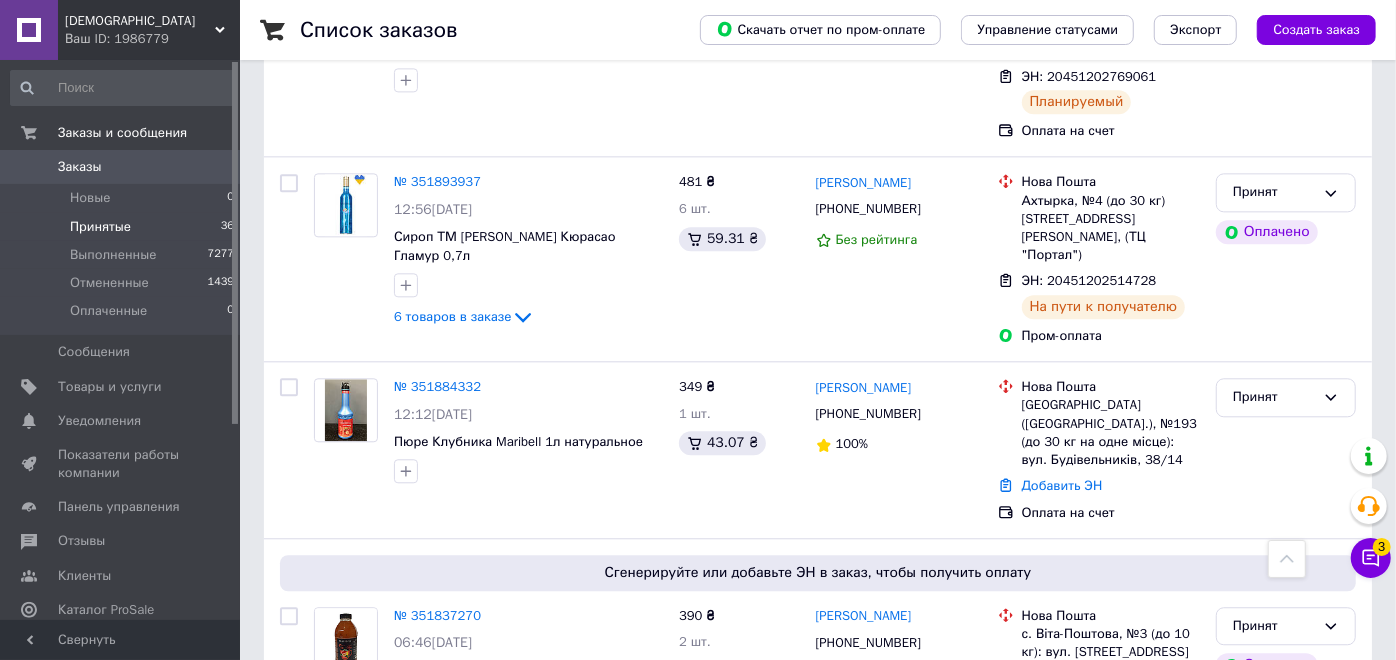 scroll, scrollTop: 2888, scrollLeft: 0, axis: vertical 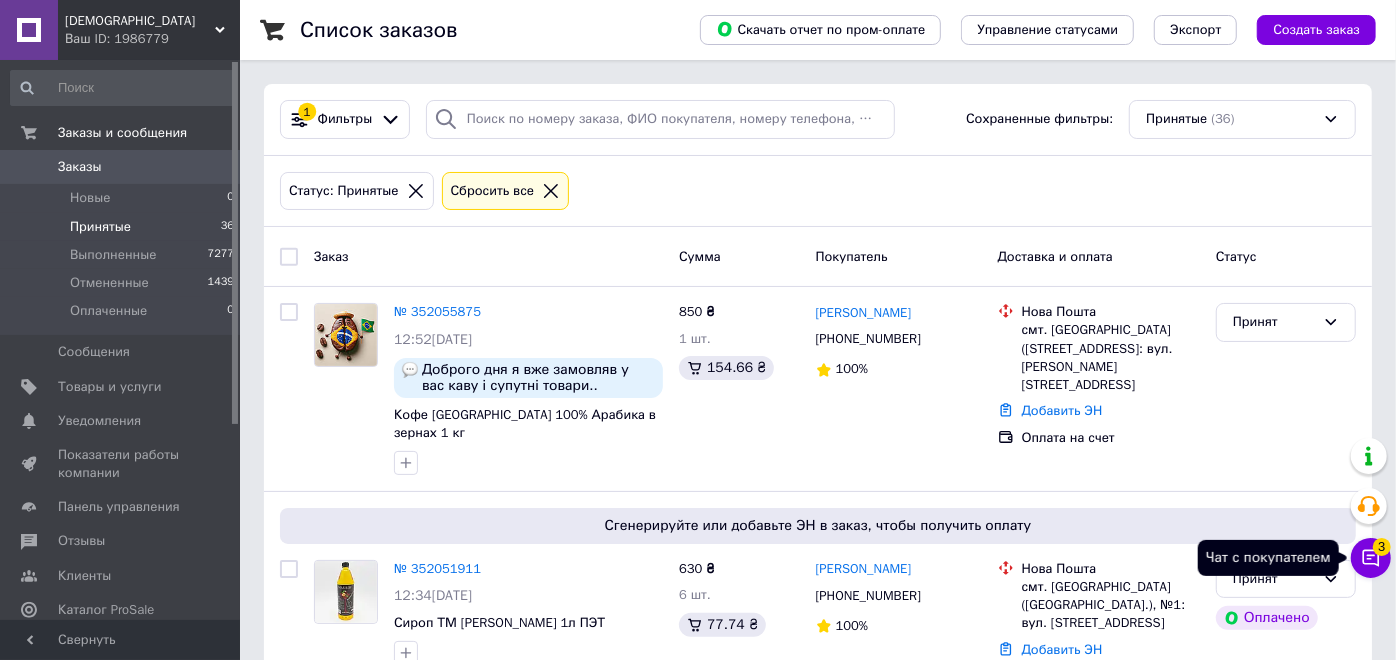 click on "Чат с покупателем 3" at bounding box center (1371, 558) 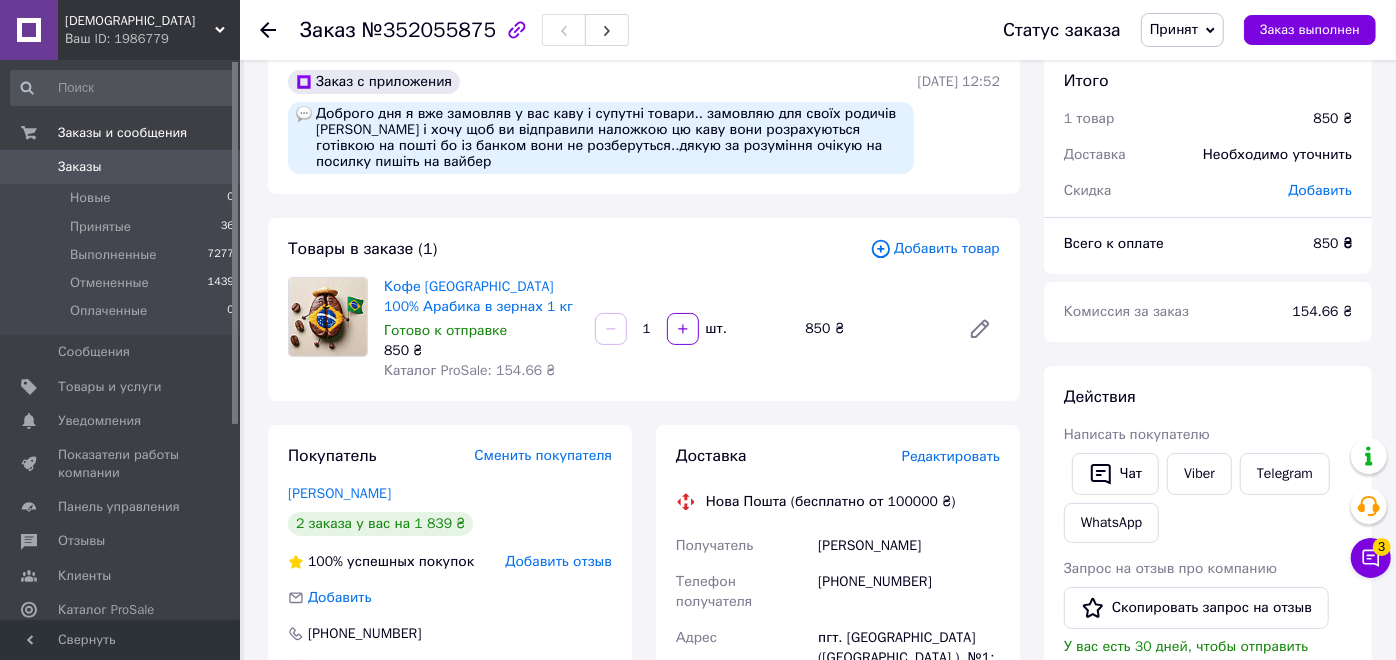scroll, scrollTop: 0, scrollLeft: 0, axis: both 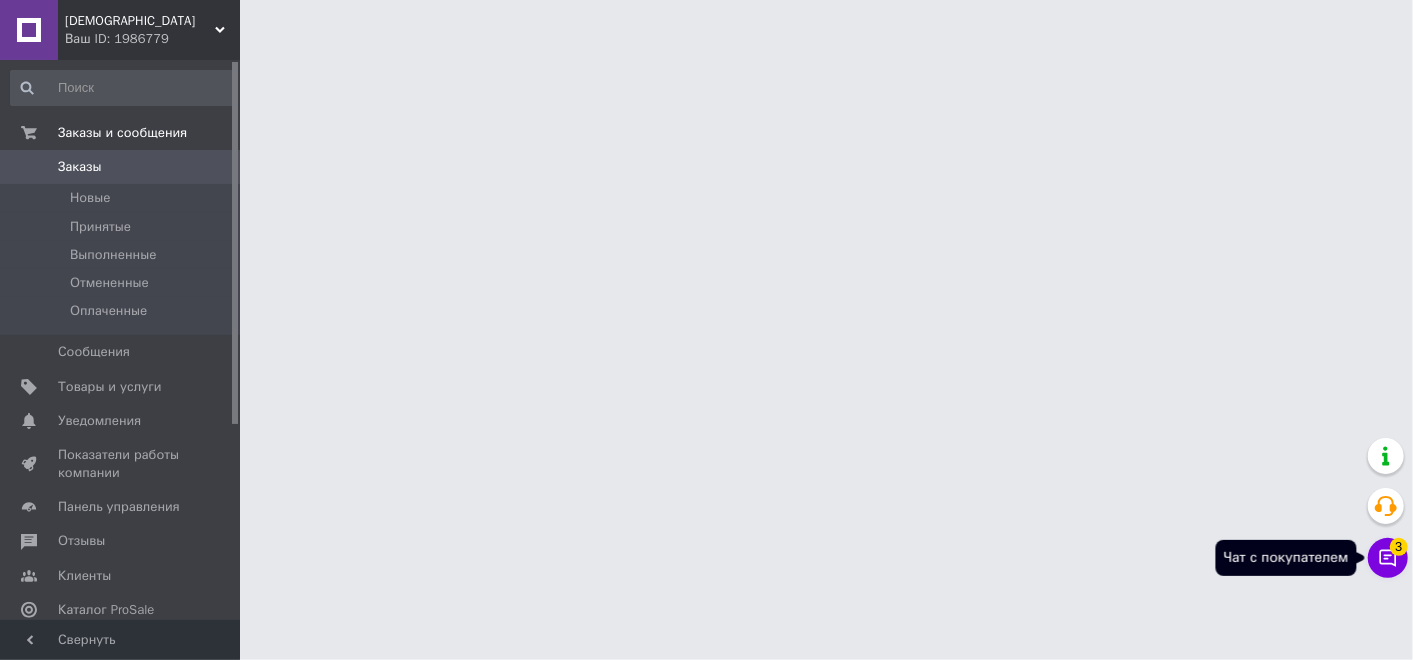 click 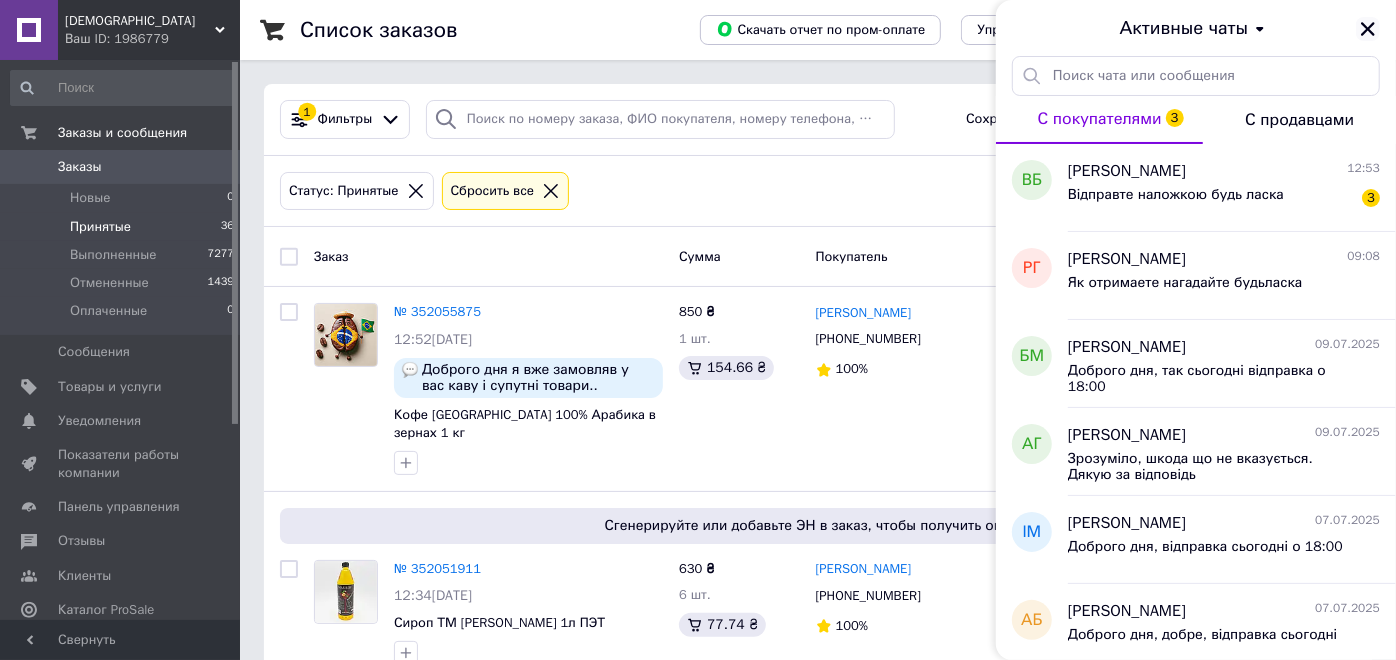 click 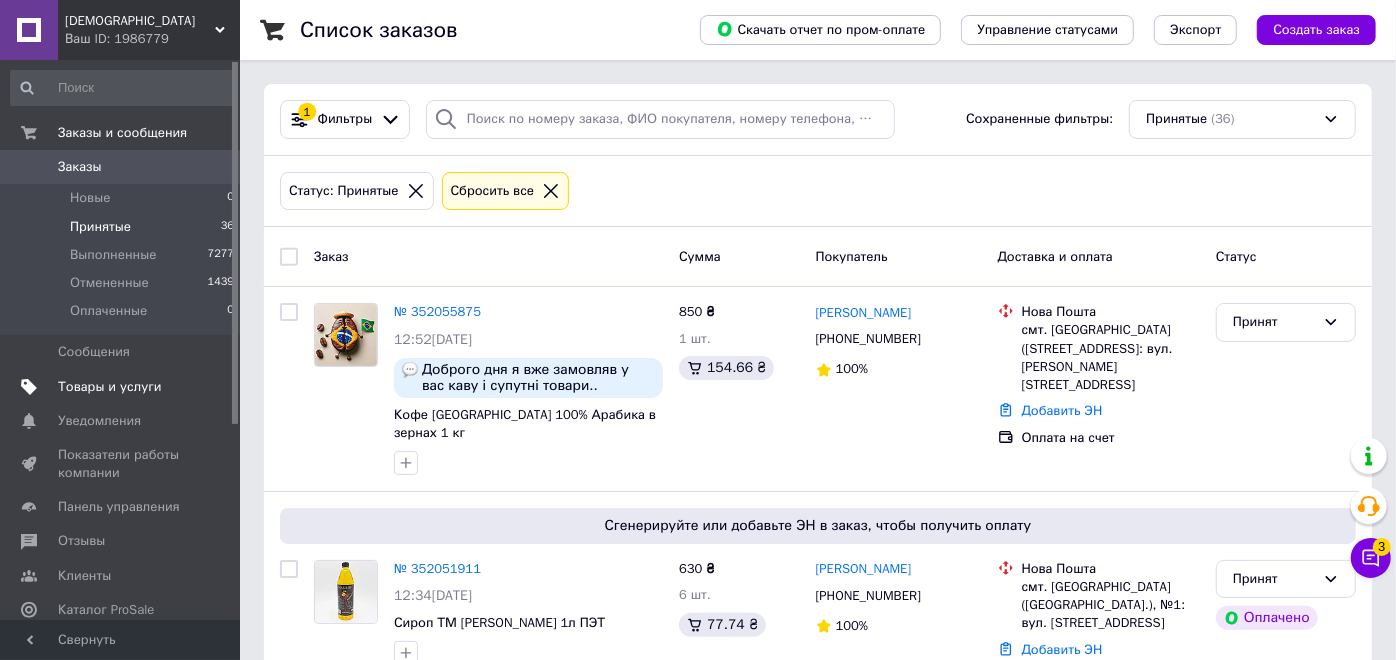 click on "Товары и услуги" at bounding box center [110, 387] 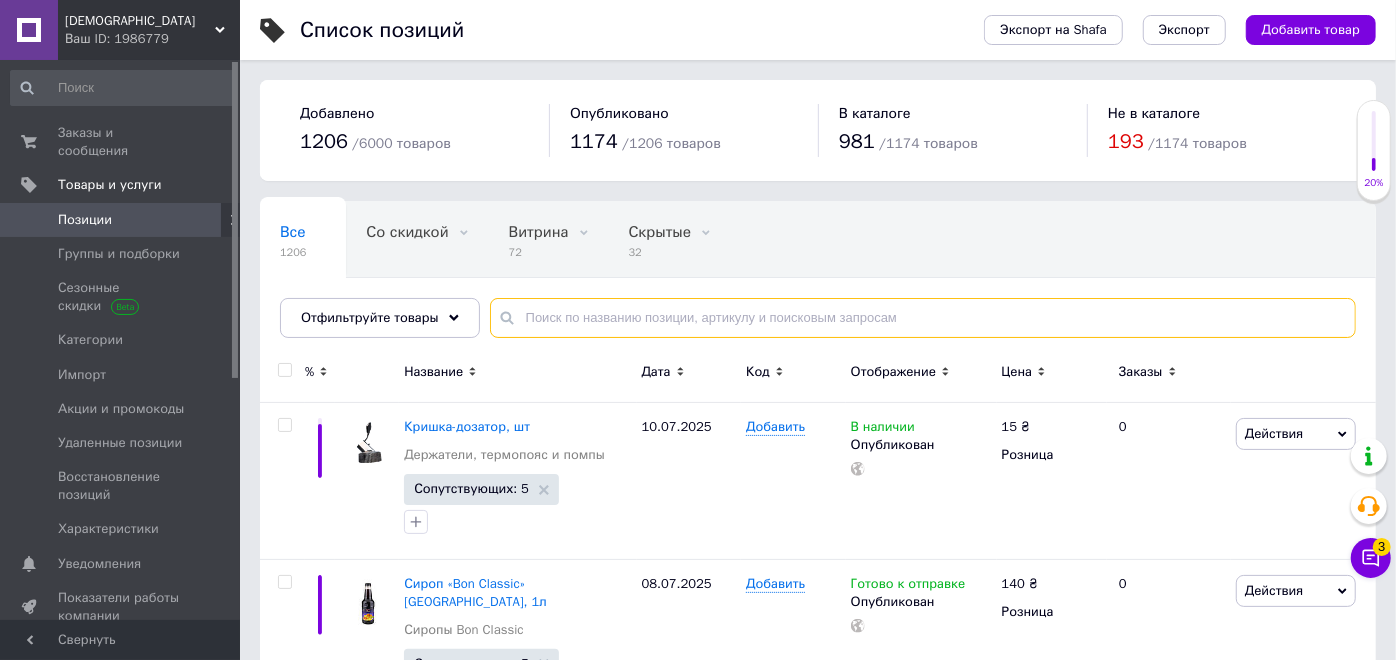 click at bounding box center (923, 318) 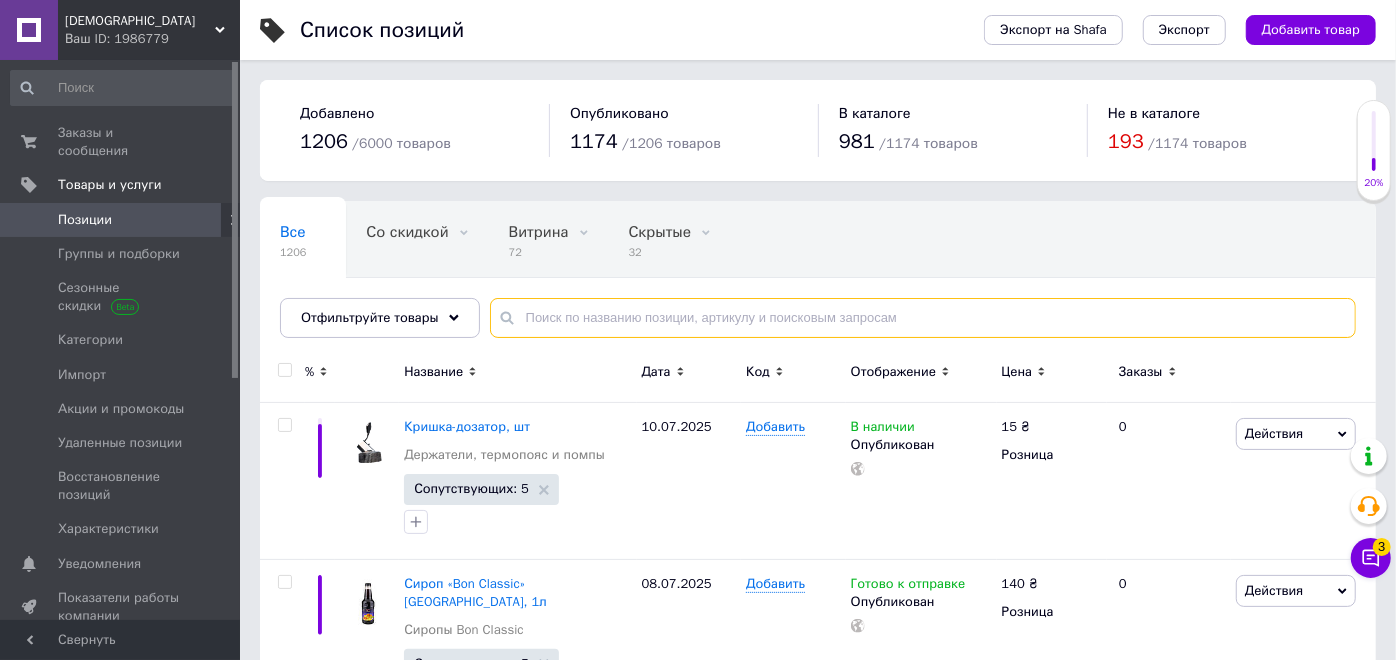 type on "ш" 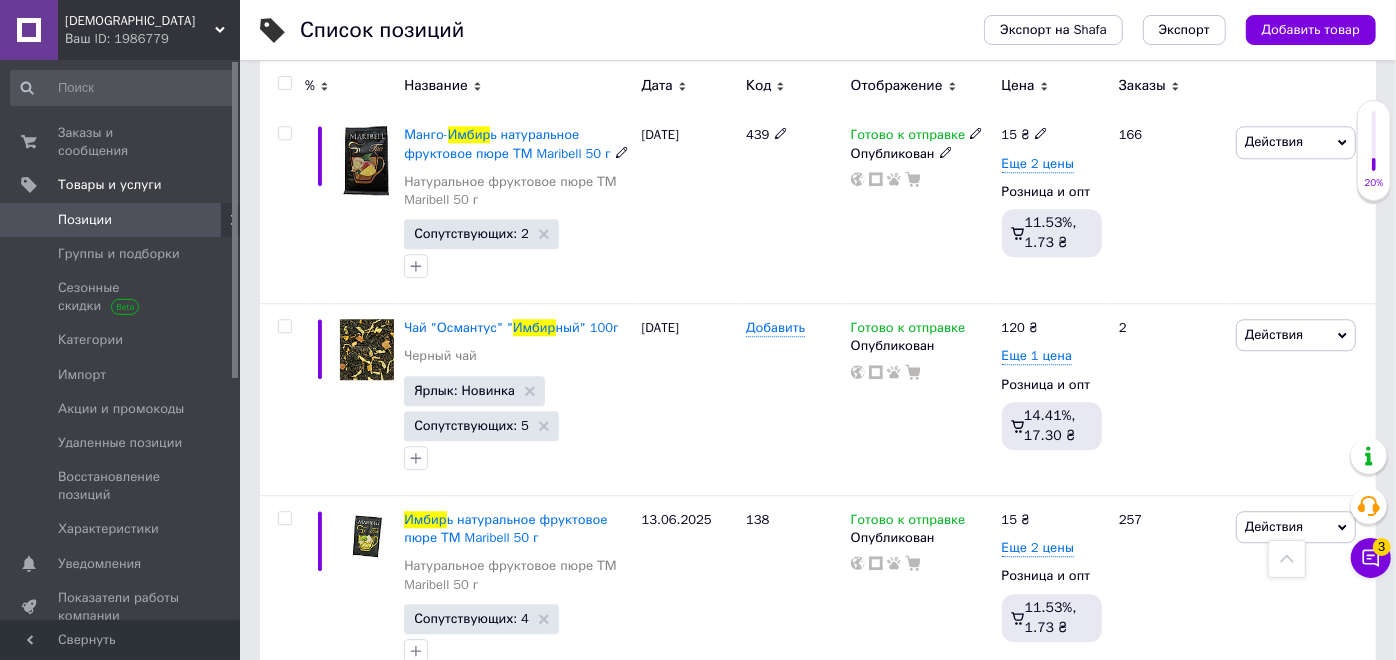 scroll, scrollTop: 3227, scrollLeft: 0, axis: vertical 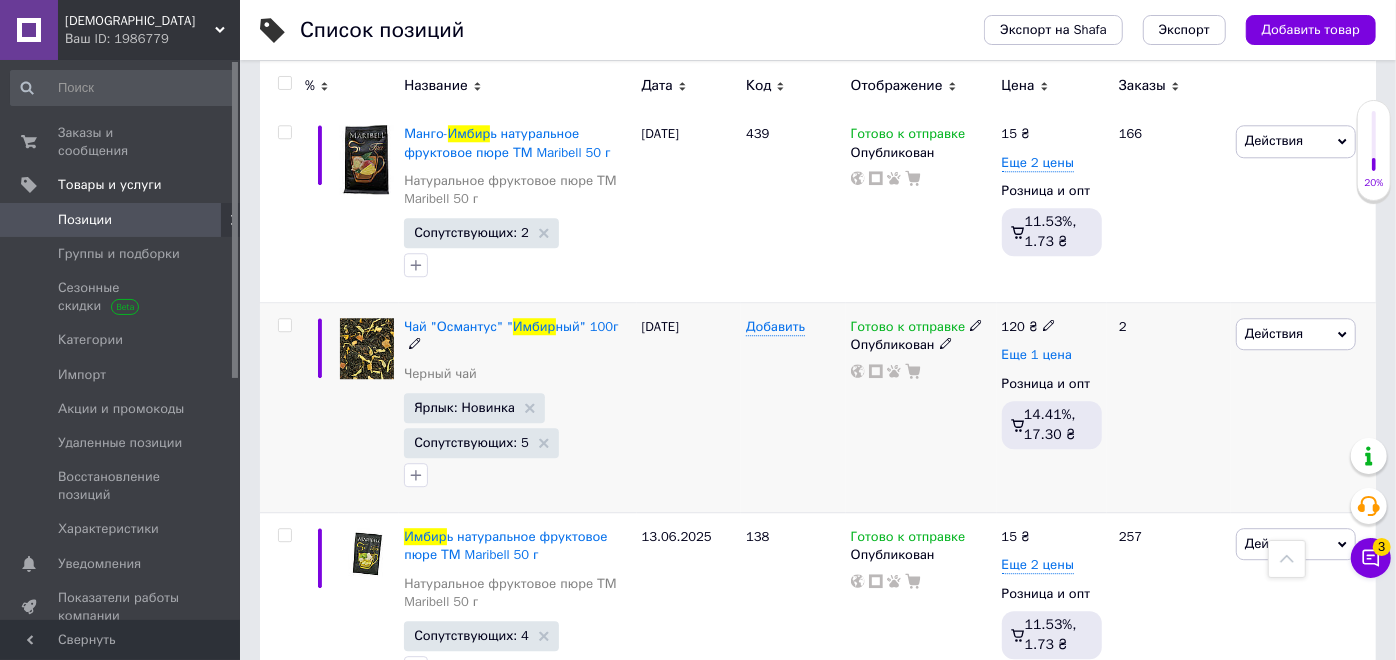 click on "Еще 1 цена" at bounding box center (1037, 355) 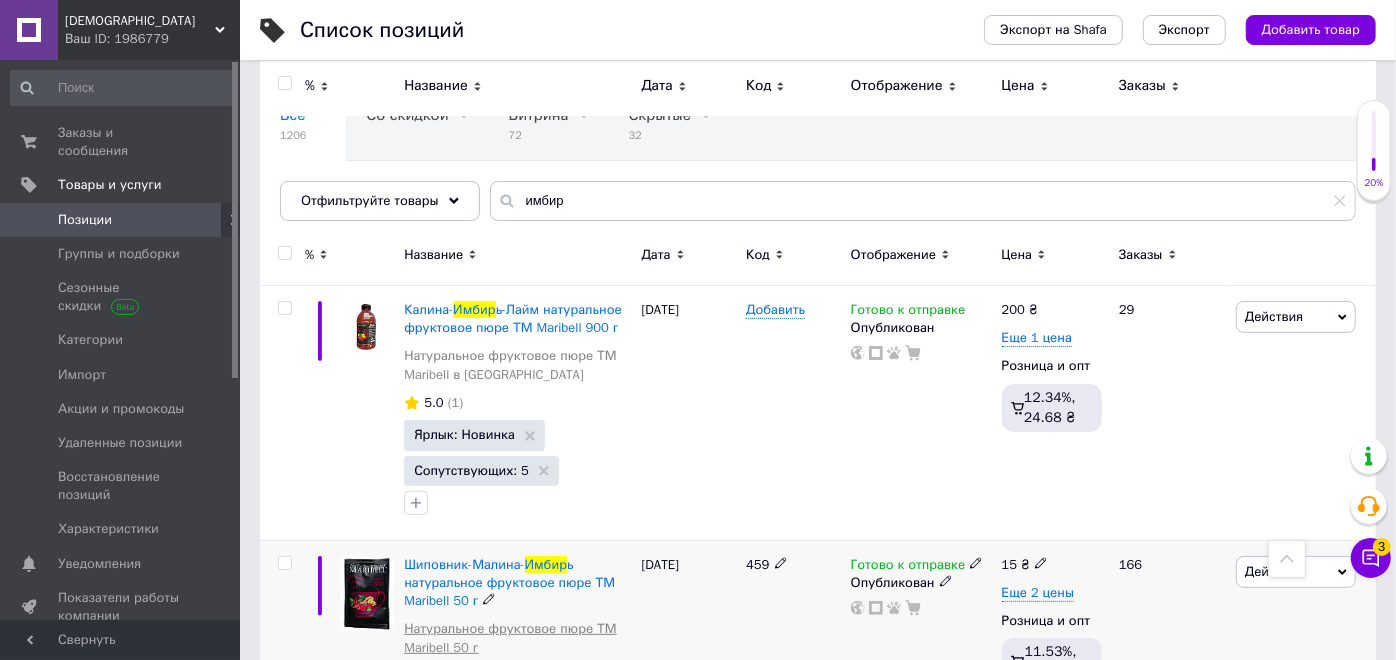 scroll, scrollTop: 0, scrollLeft: 0, axis: both 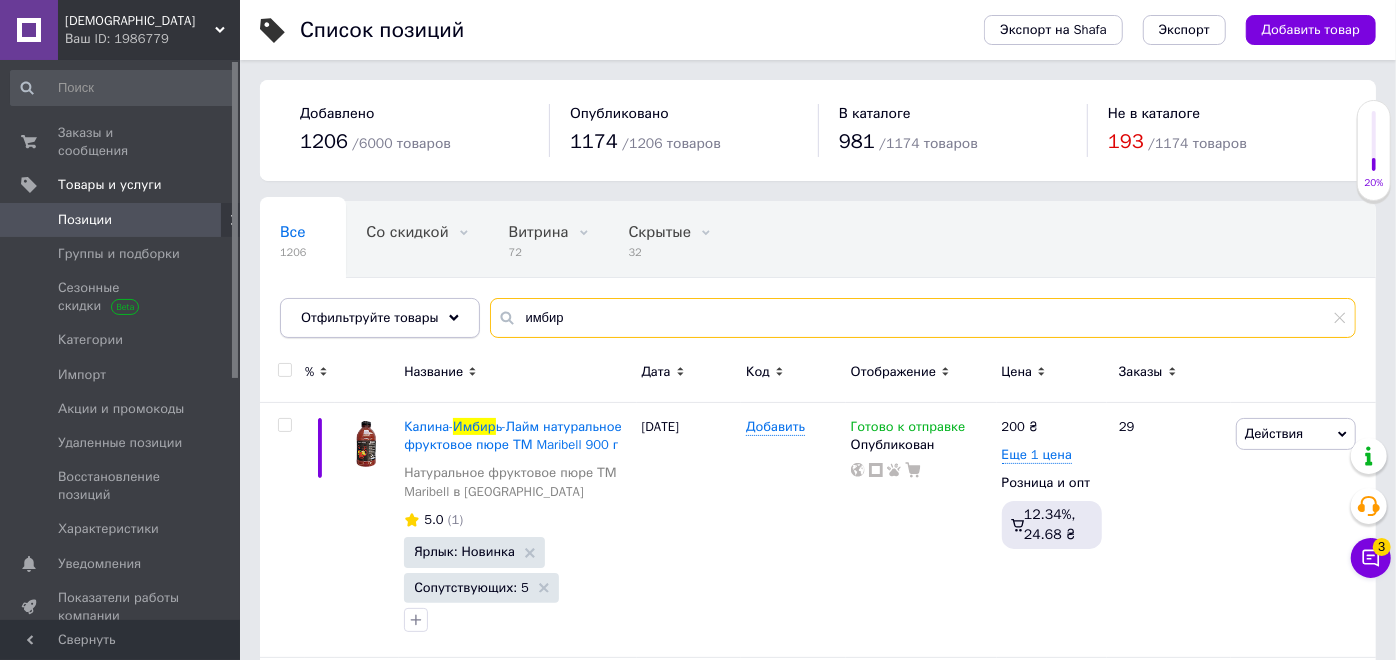 drag, startPoint x: 591, startPoint y: 305, endPoint x: 462, endPoint y: 334, distance: 132.21951 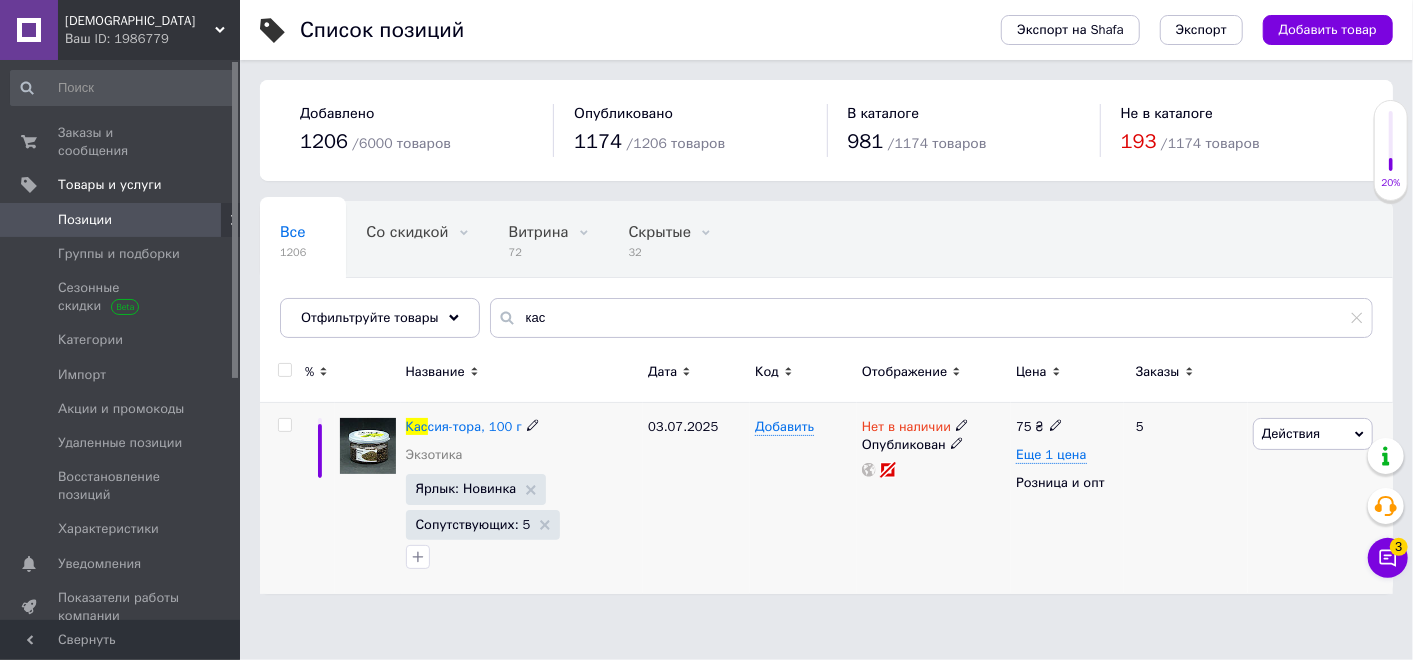 click 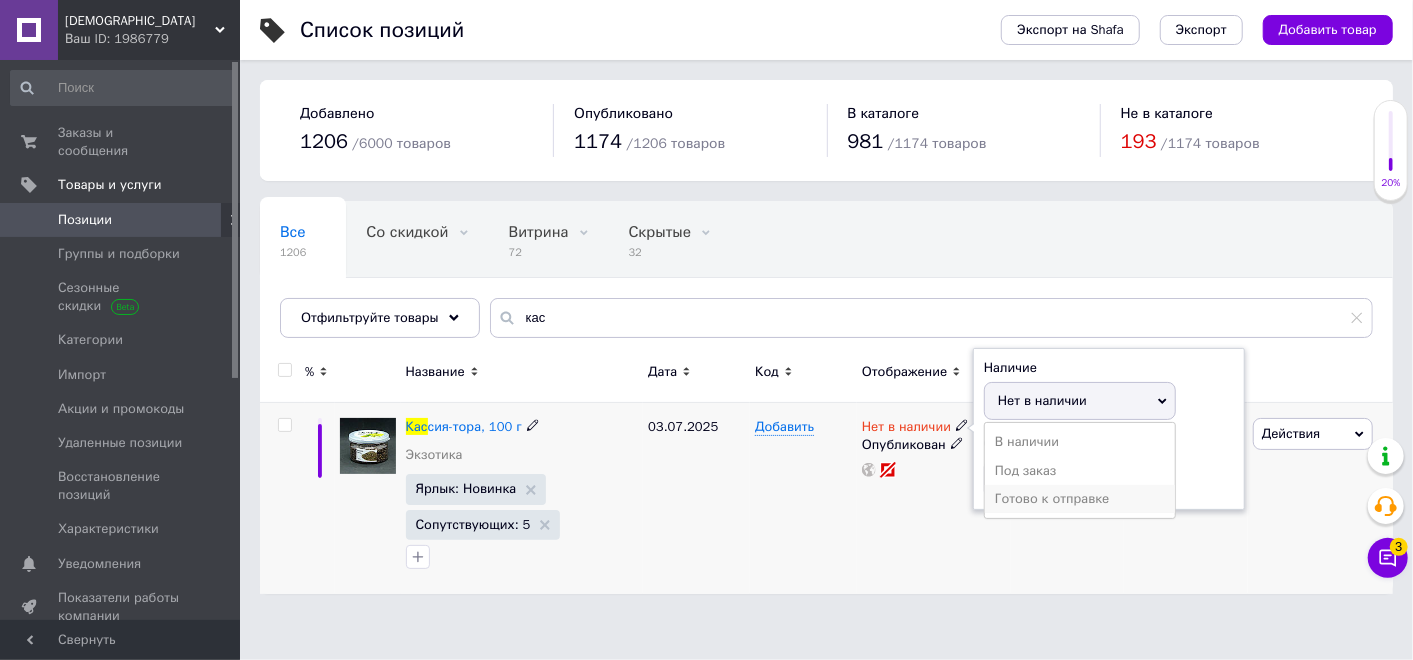 click on "Готово к отправке" at bounding box center [1080, 499] 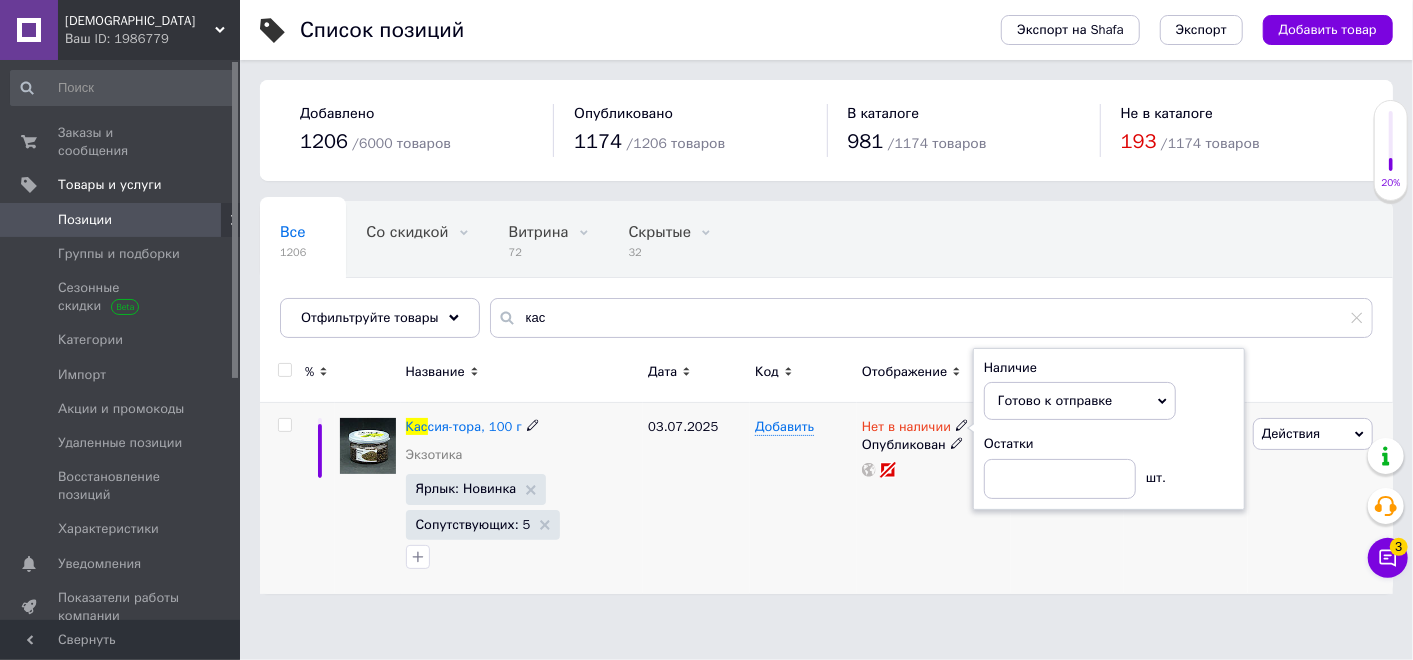 click on "Нет в наличии Наличие Готово к отправке В наличии Нет в наличии Под заказ Остатки шт. Опубликован" at bounding box center [934, 498] 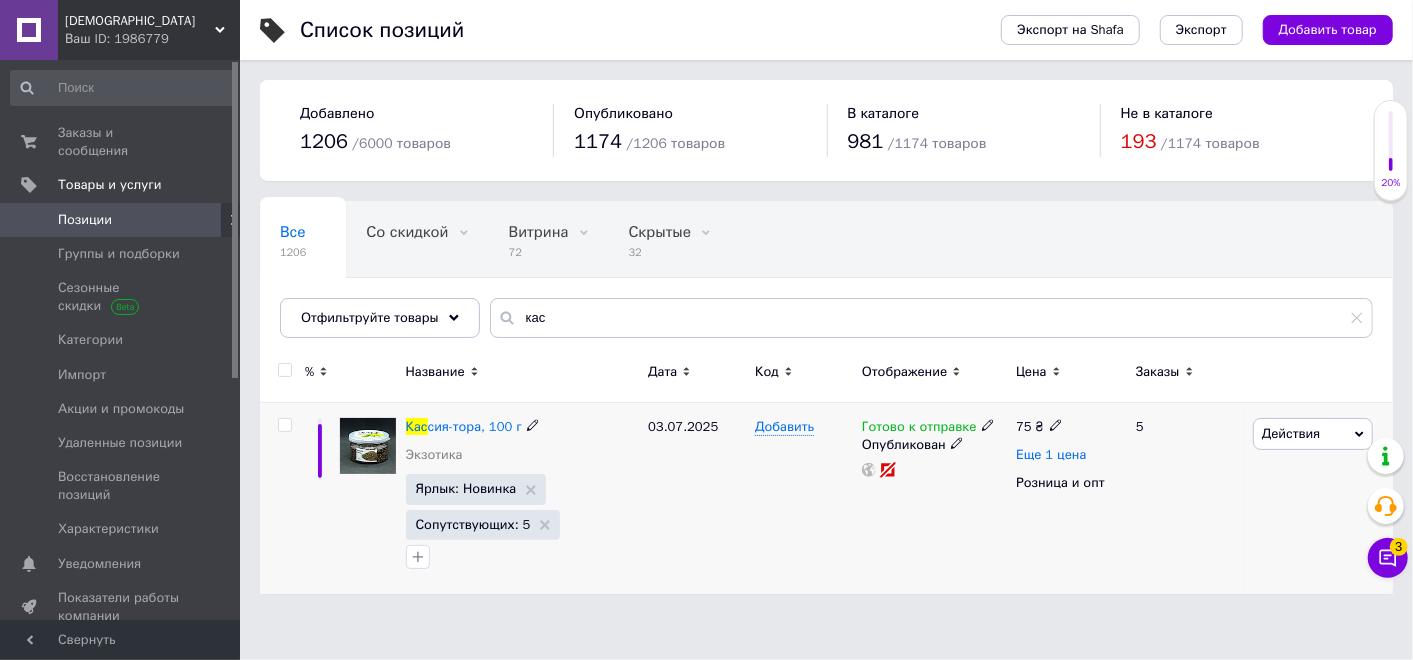 click on "Еще 1 цена" at bounding box center [1051, 455] 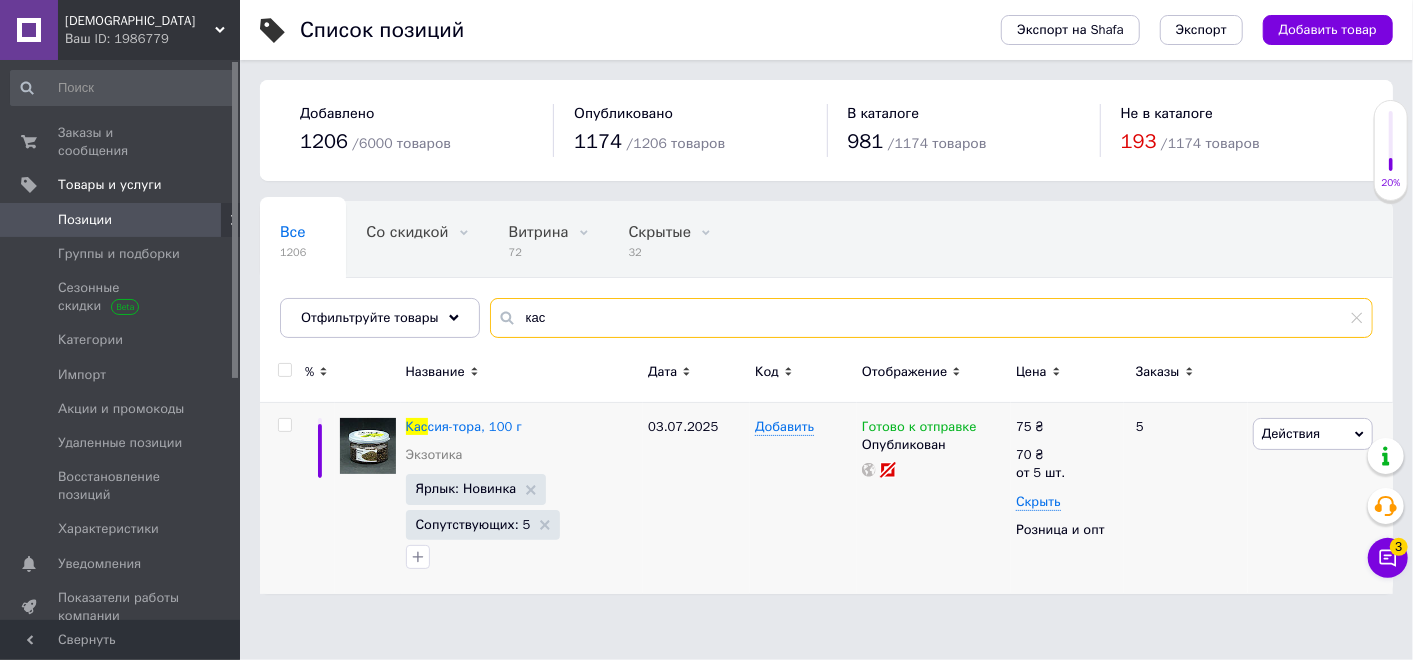 drag, startPoint x: 594, startPoint y: 314, endPoint x: 486, endPoint y: 315, distance: 108.00463 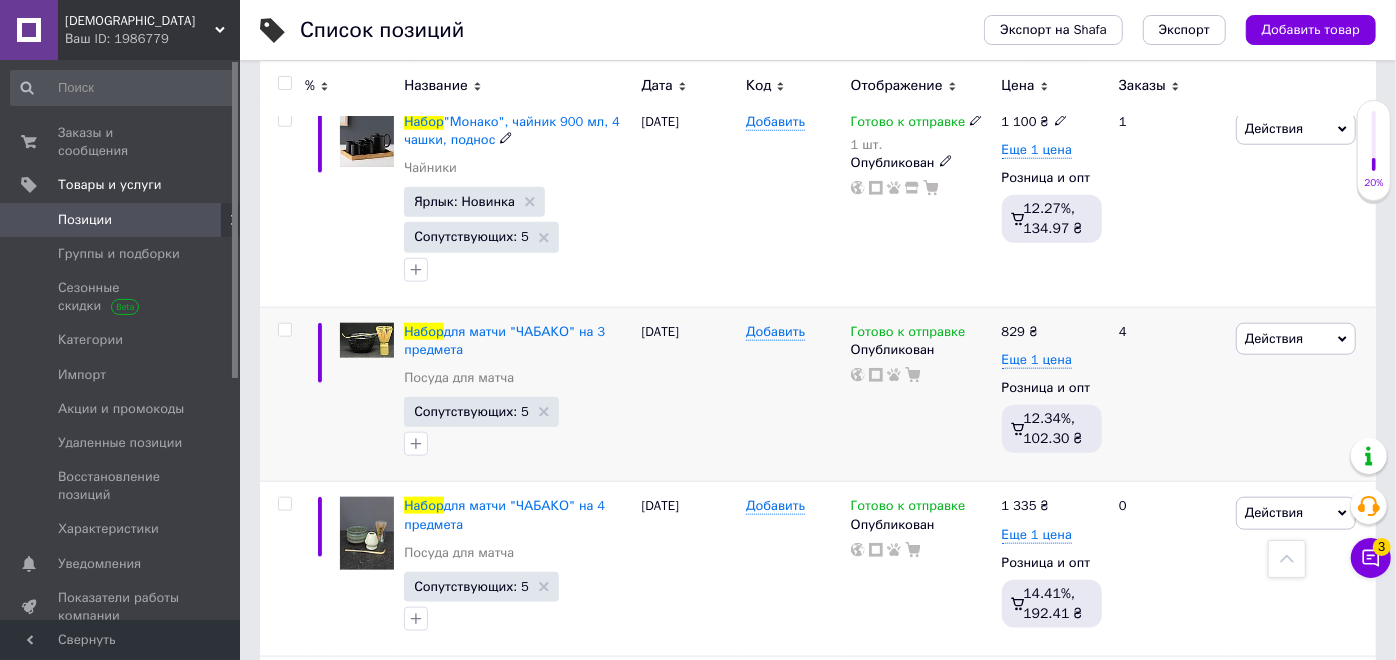 scroll, scrollTop: 1222, scrollLeft: 0, axis: vertical 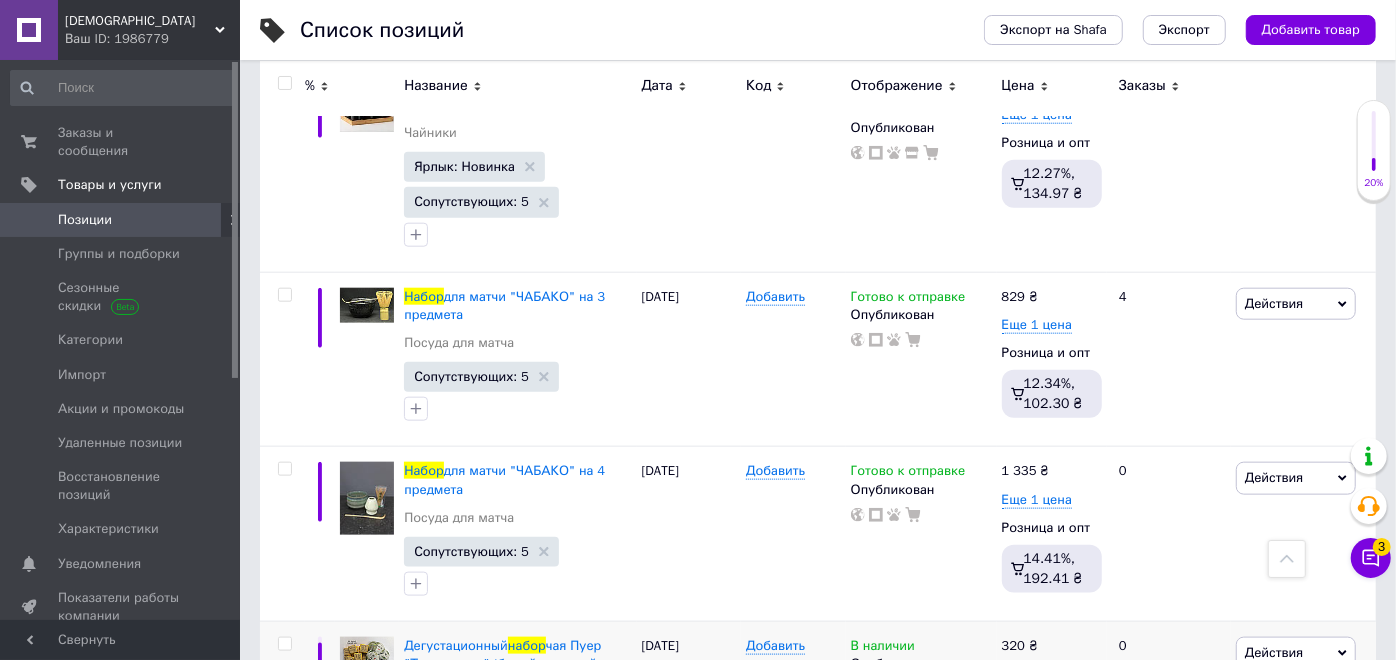 type on "набор" 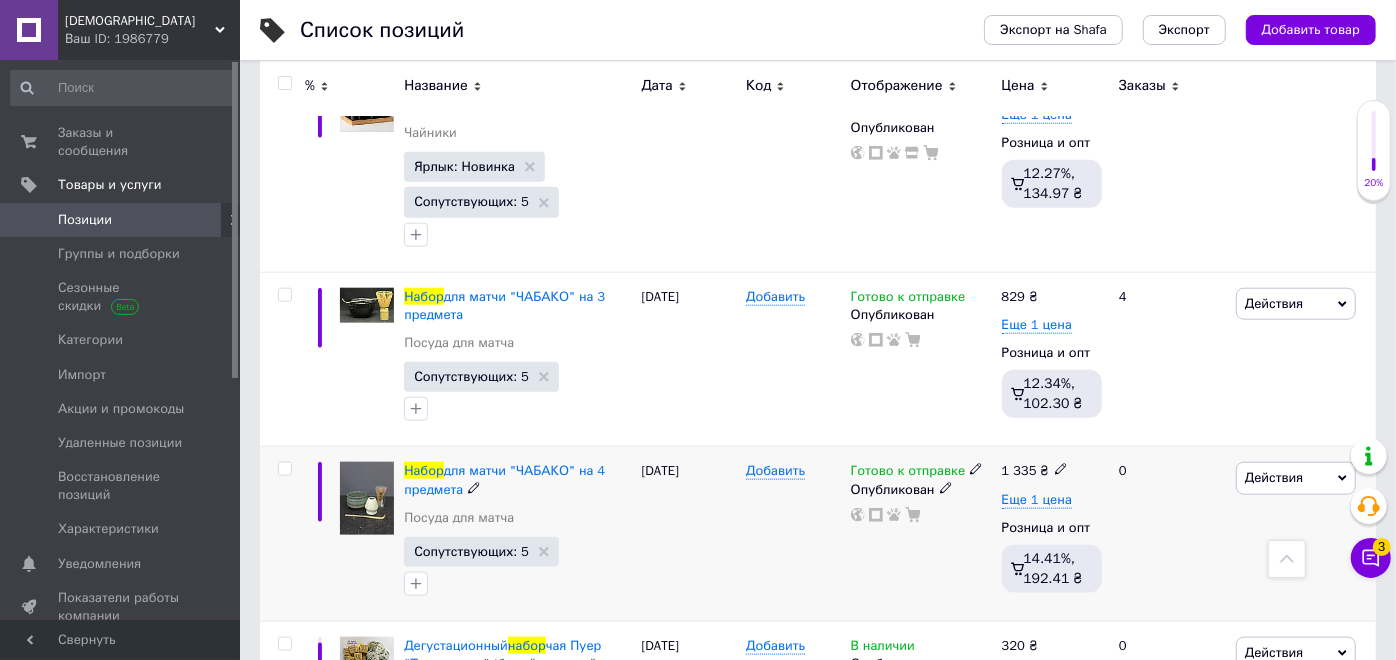 click 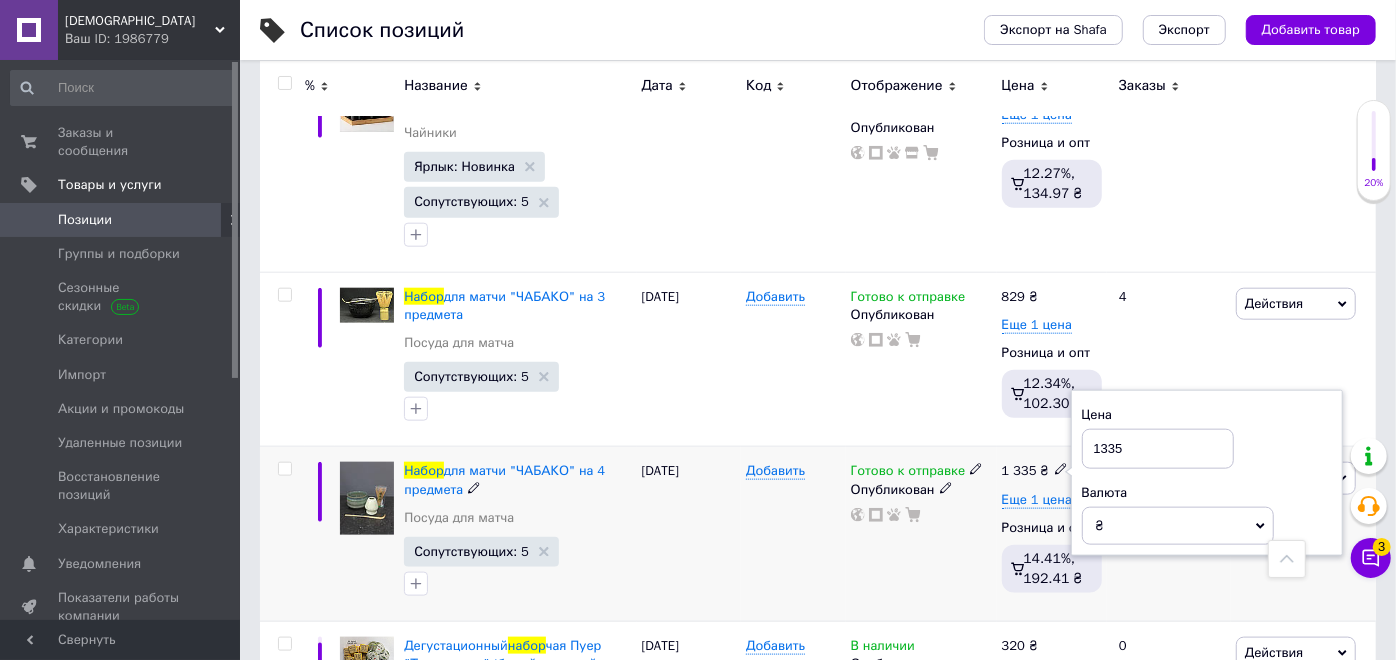 click on "1335" at bounding box center (1158, 449) 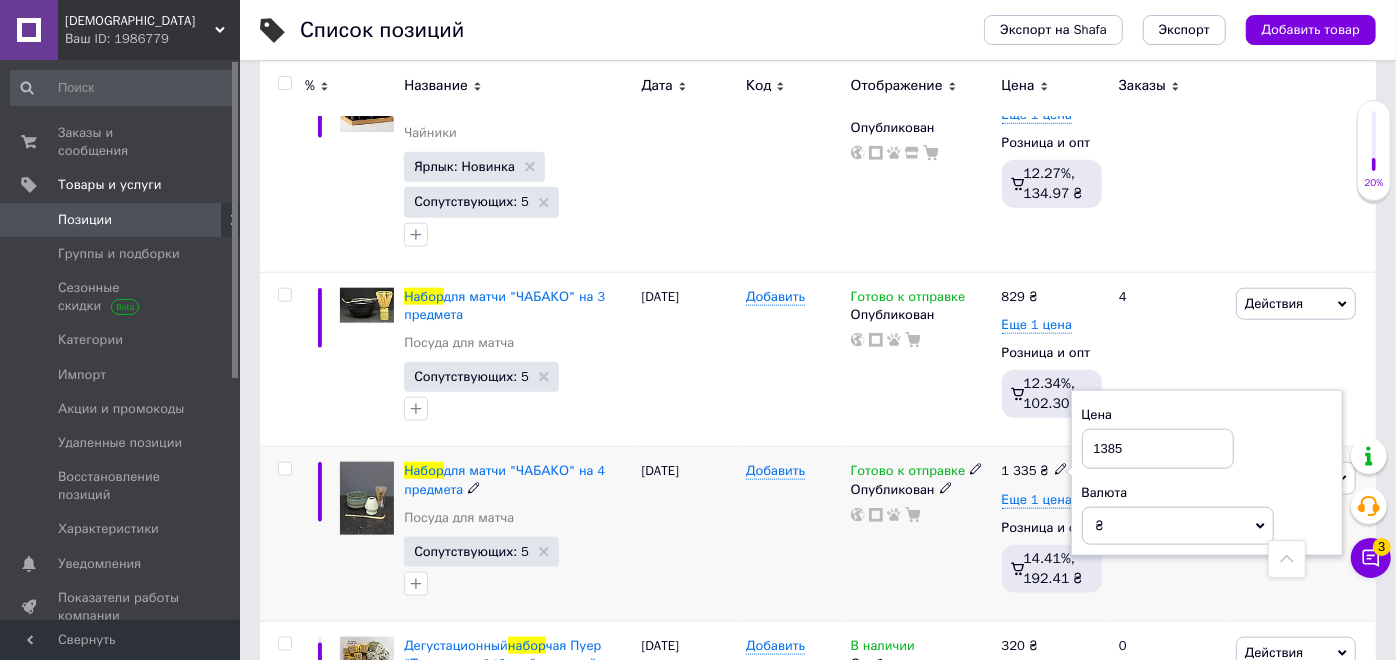 type on "1385" 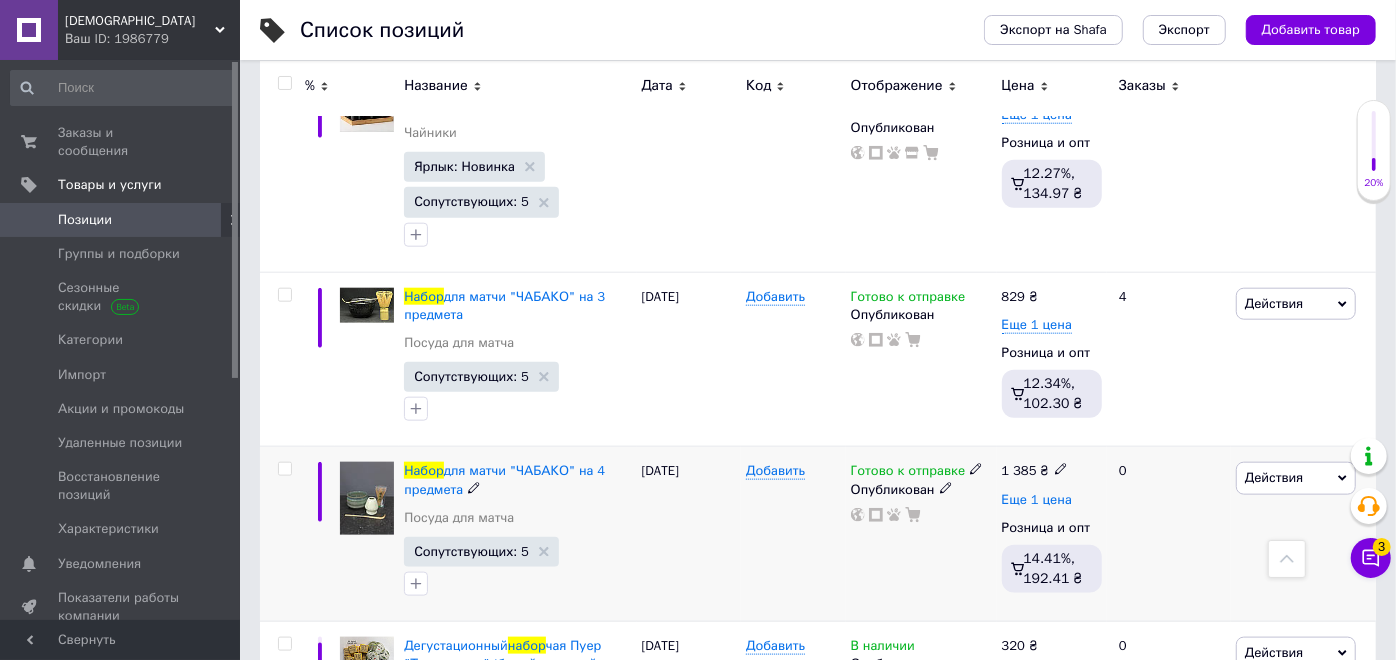 click on "Еще 1 цена" at bounding box center (1037, 500) 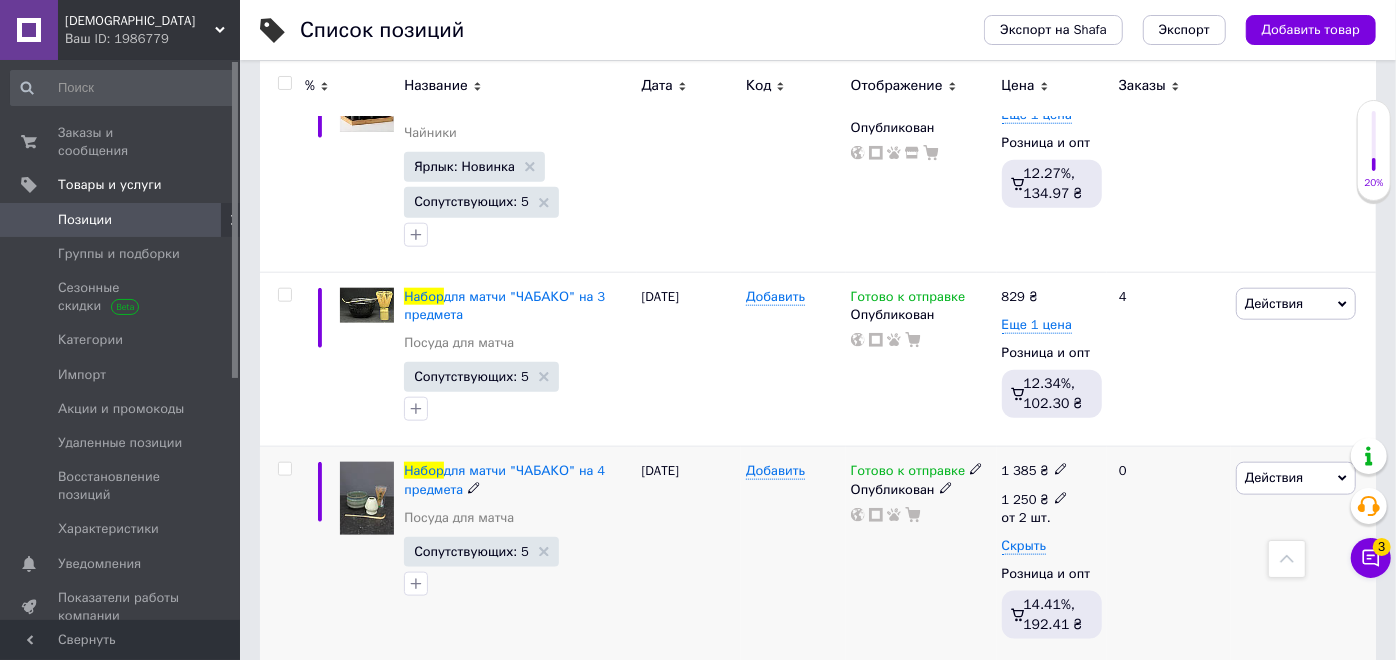 drag, startPoint x: 1054, startPoint y: 494, endPoint x: 1066, endPoint y: 494, distance: 12 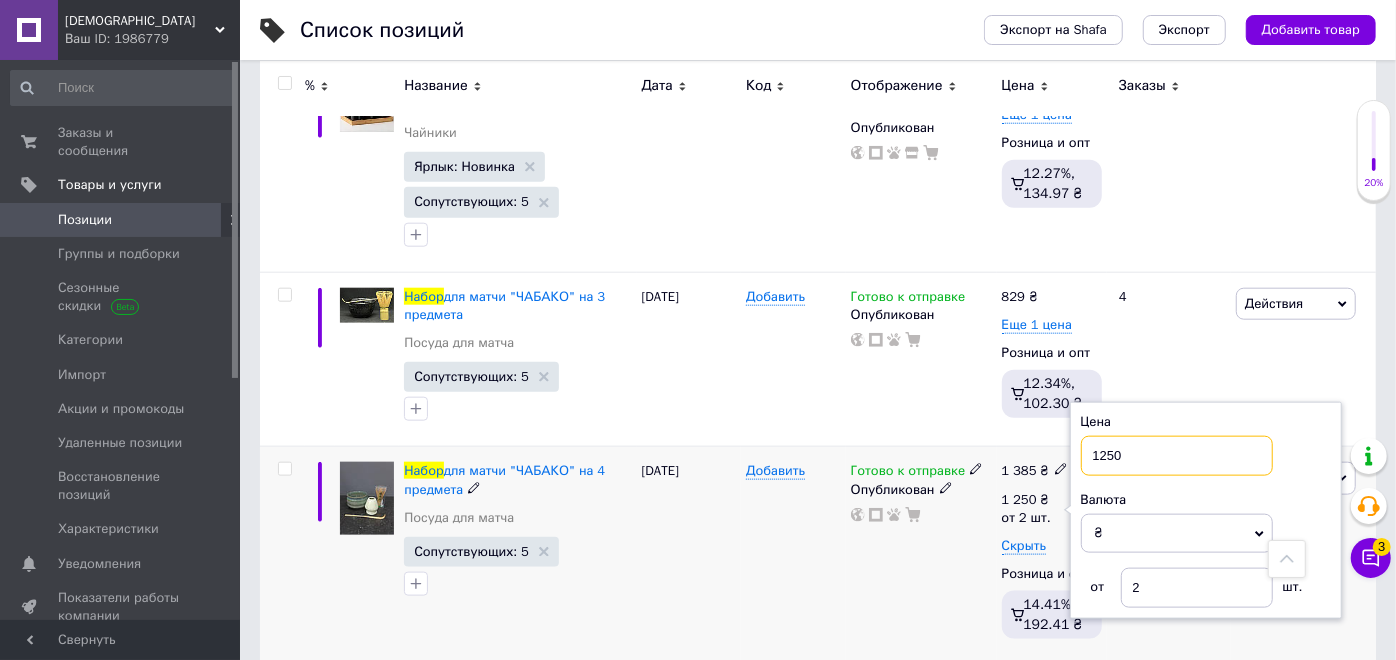 drag, startPoint x: 1109, startPoint y: 451, endPoint x: 1148, endPoint y: 451, distance: 39 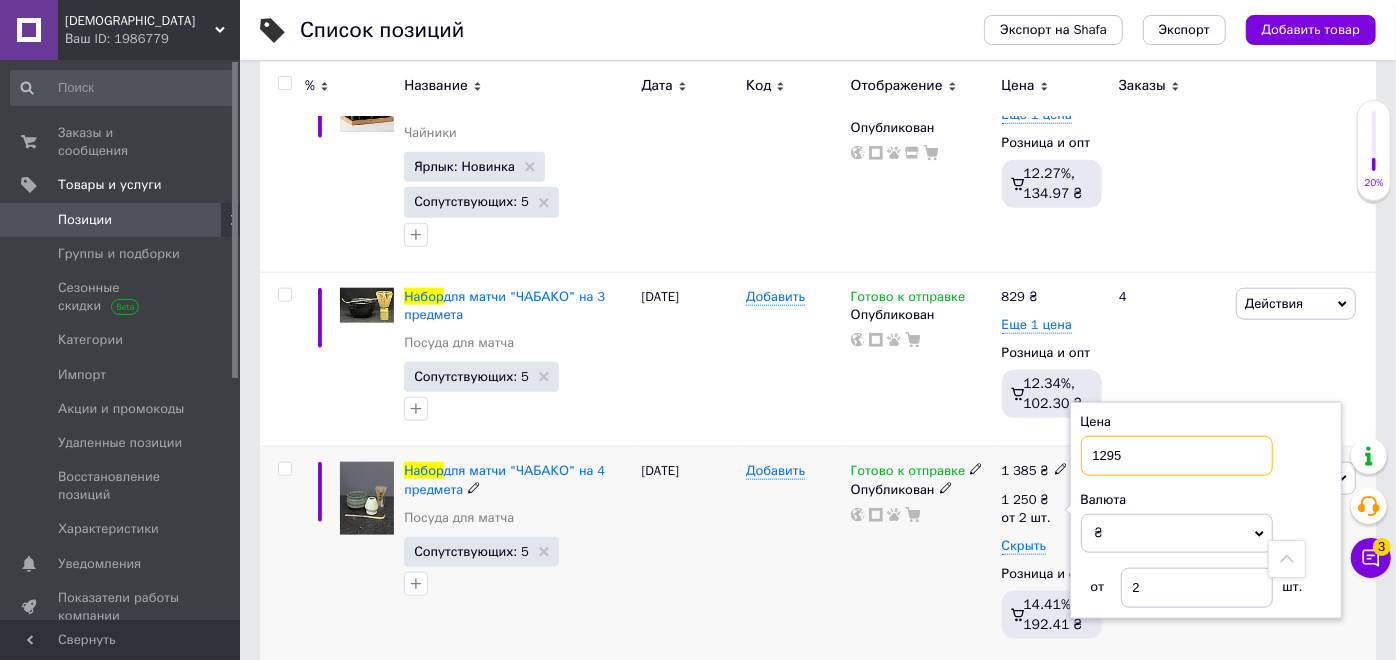 type on "1295" 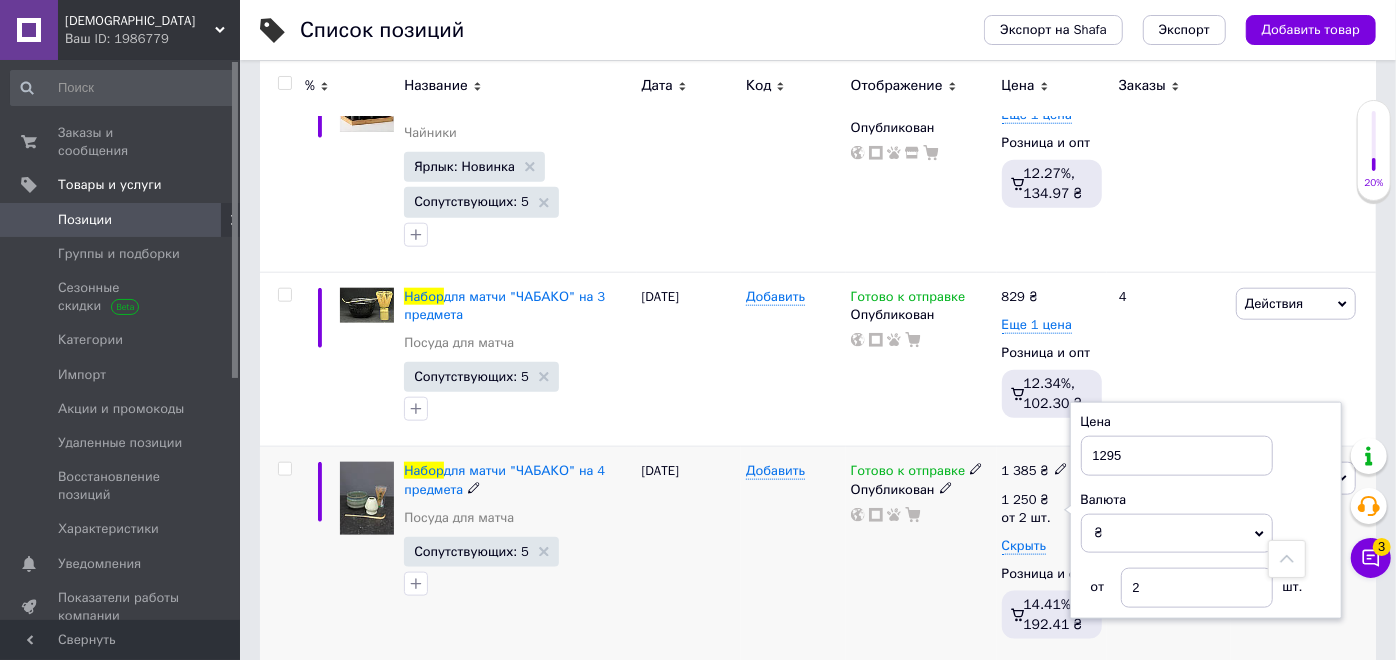 click on "Готово к отправке Опубликован" at bounding box center [921, 555] 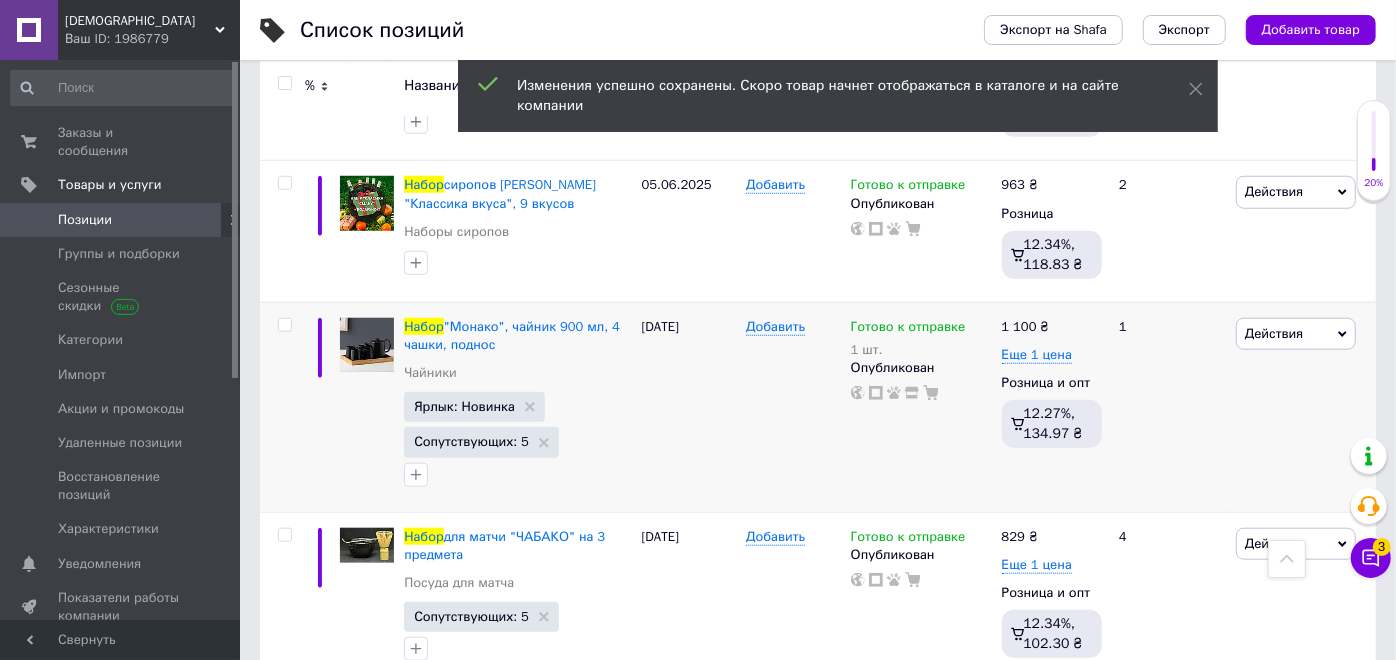 scroll, scrollTop: 888, scrollLeft: 0, axis: vertical 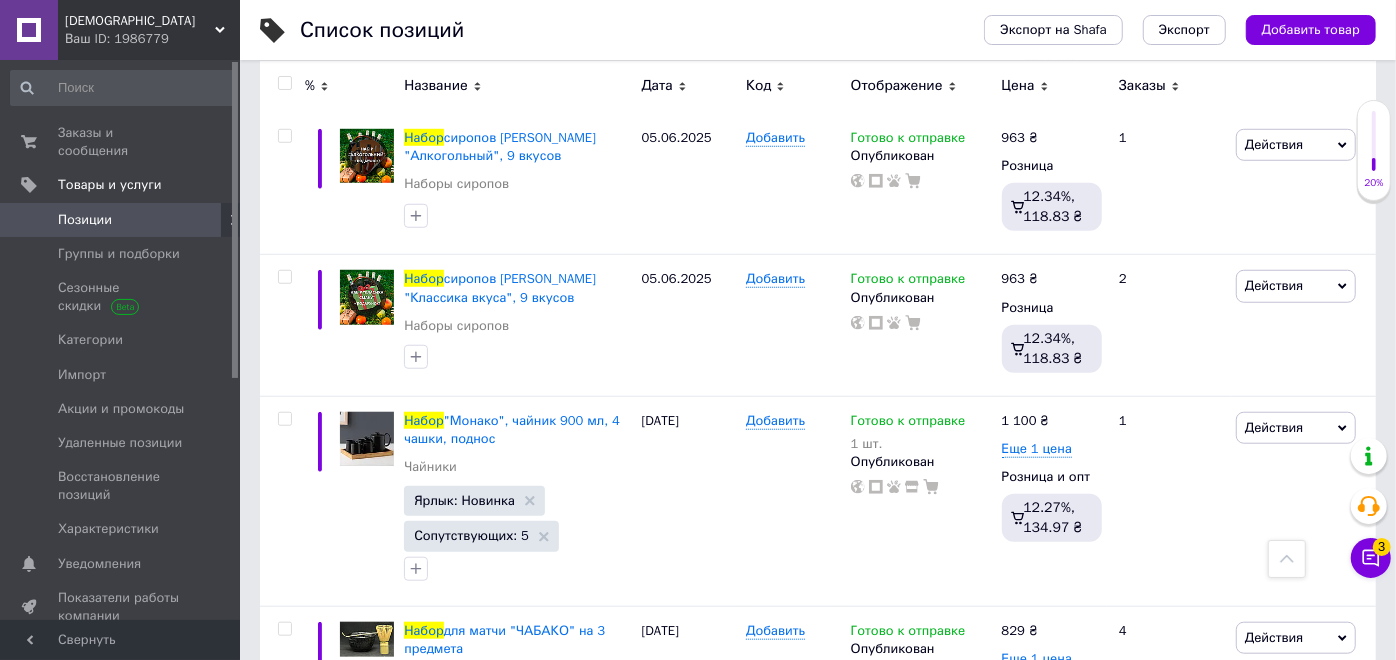 click on "Позиции" at bounding box center (121, 220) 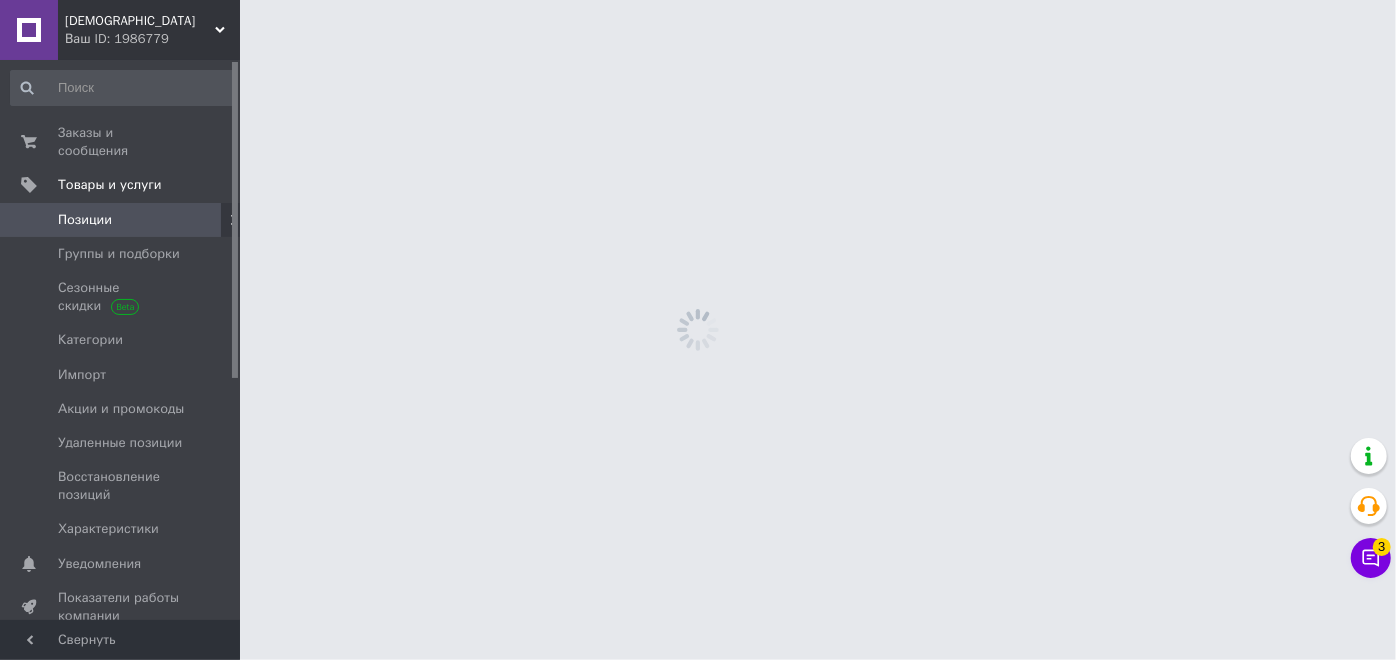 scroll, scrollTop: 0, scrollLeft: 0, axis: both 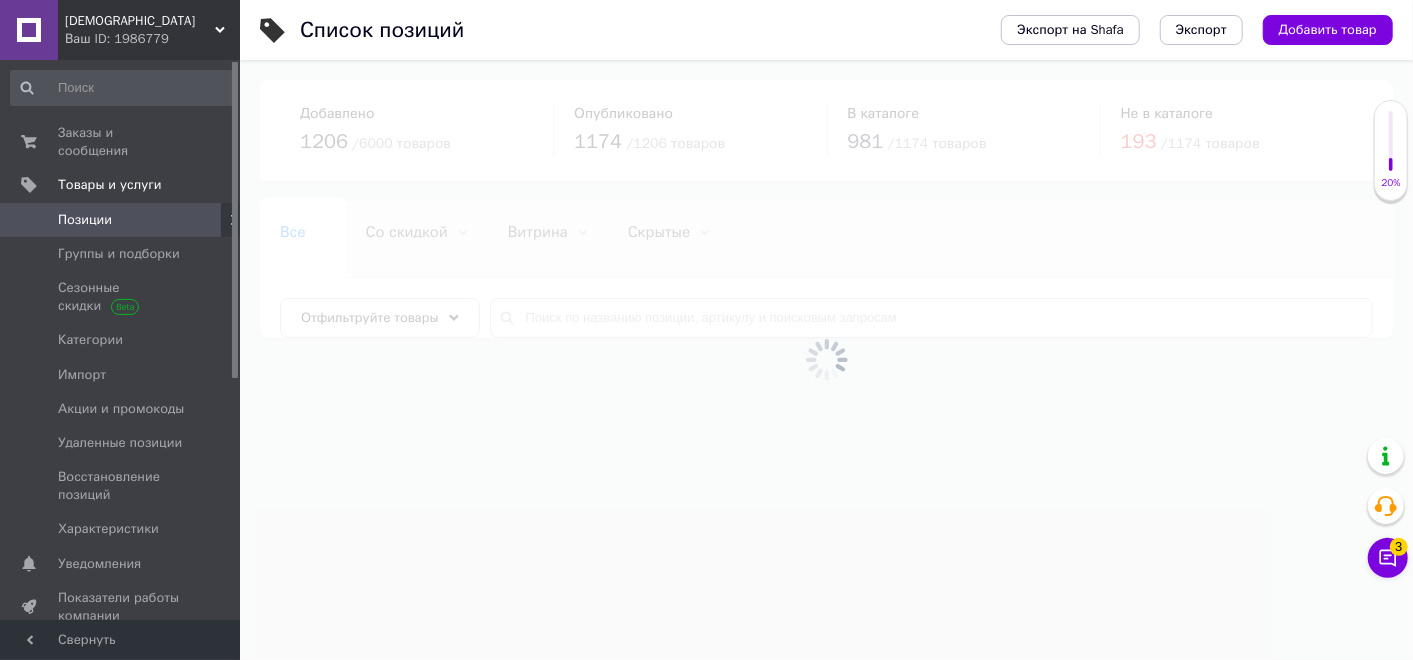 click at bounding box center (826, 360) 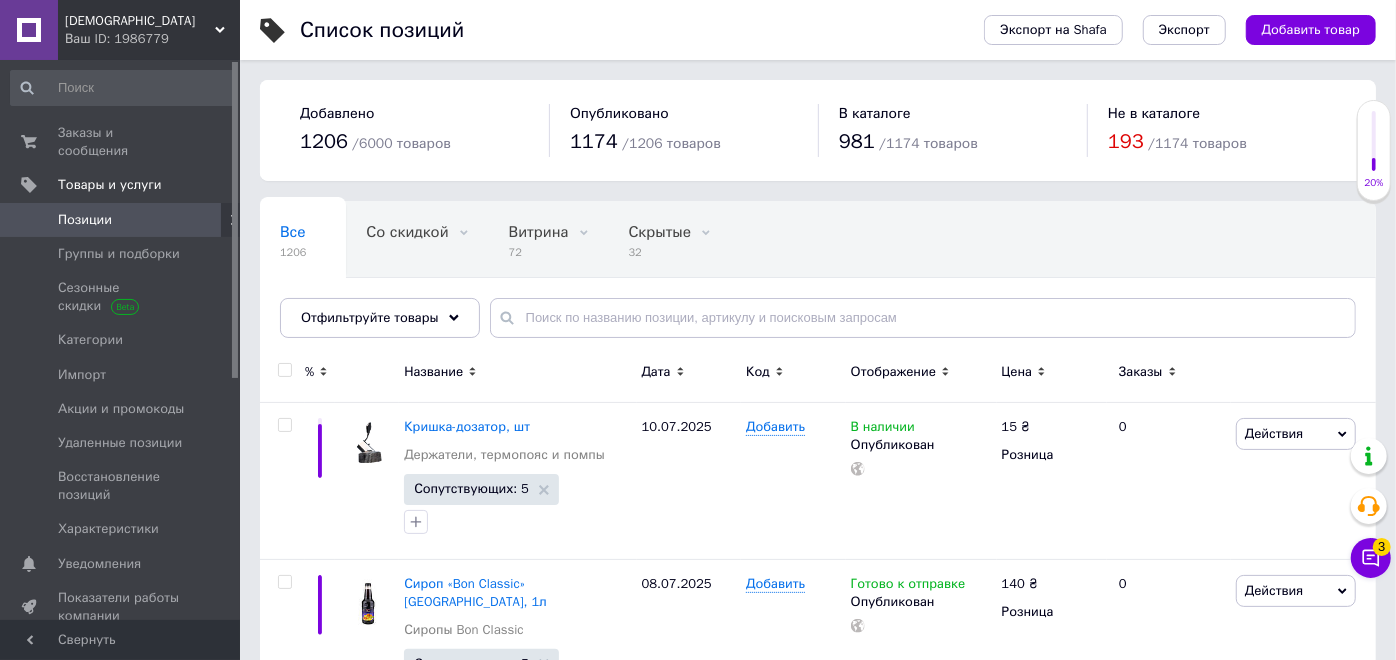 click on "Отфильтруйте товары" at bounding box center (370, 317) 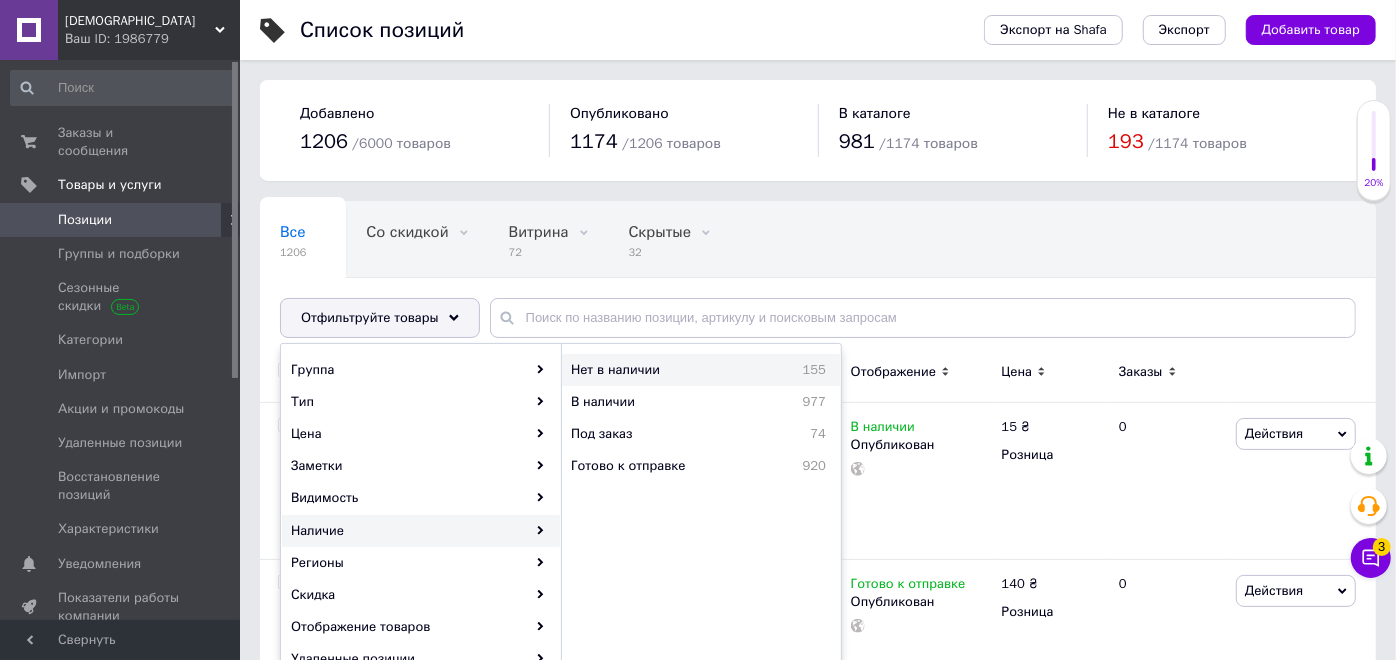 click on "Нет в наличии" at bounding box center (663, 370) 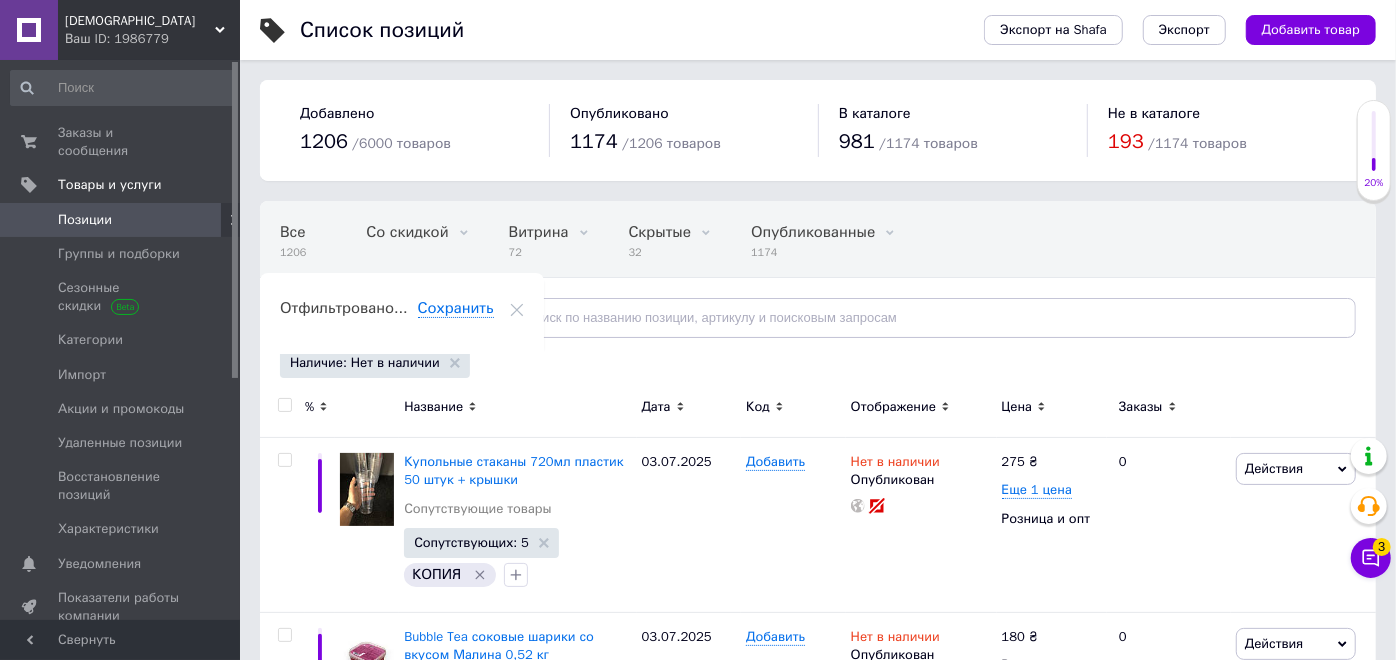 click on "Отфильтруйте товары" at bounding box center (370, 317) 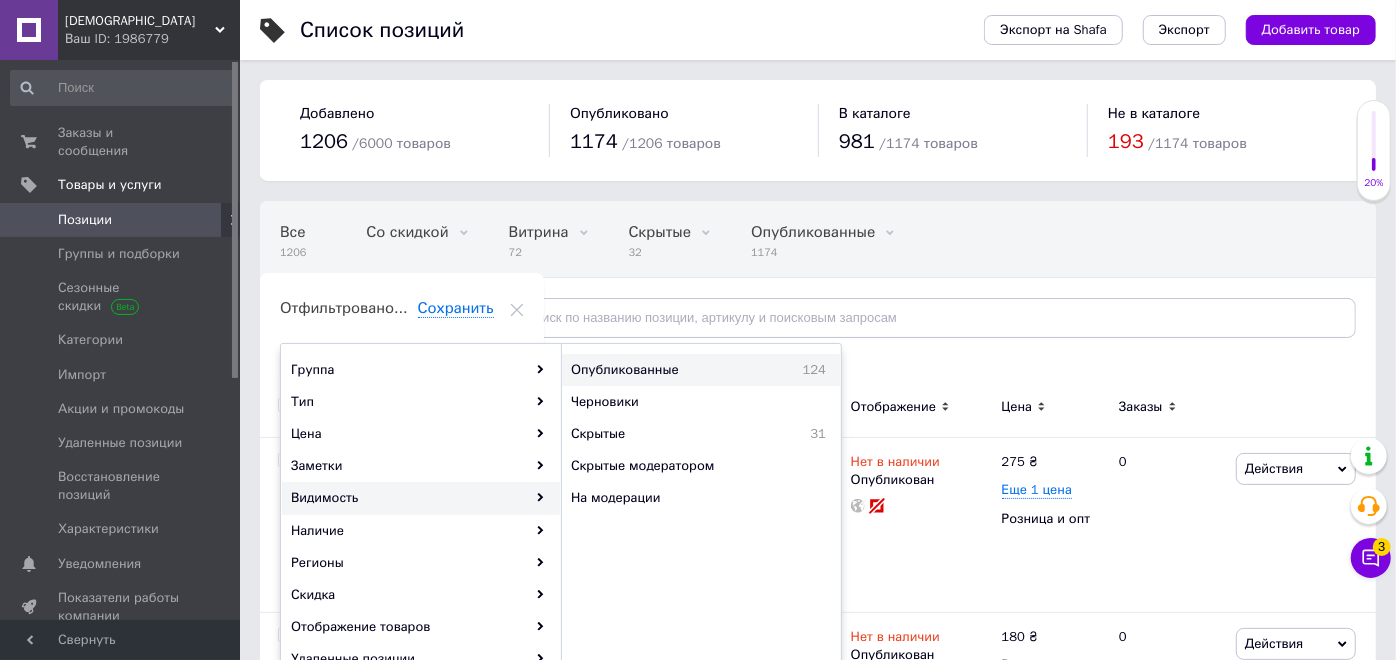 click on "Опубликованные" at bounding box center [668, 370] 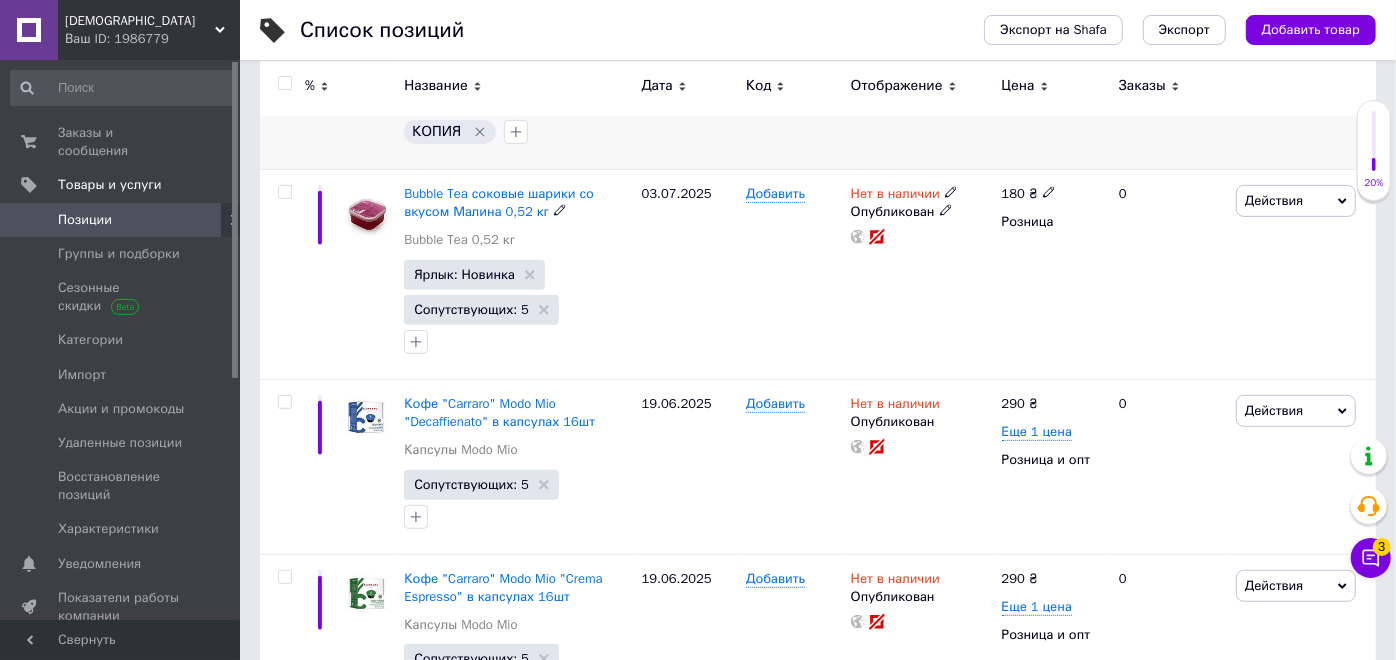 scroll, scrollTop: 444, scrollLeft: 0, axis: vertical 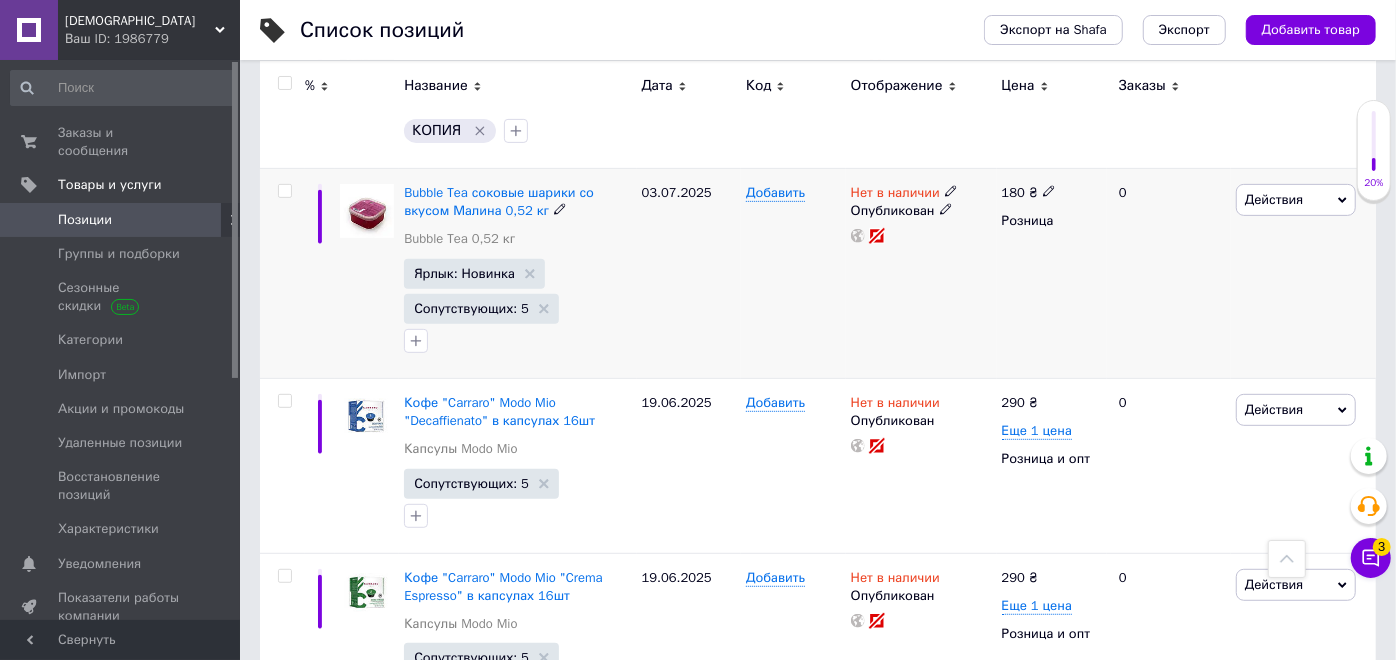click 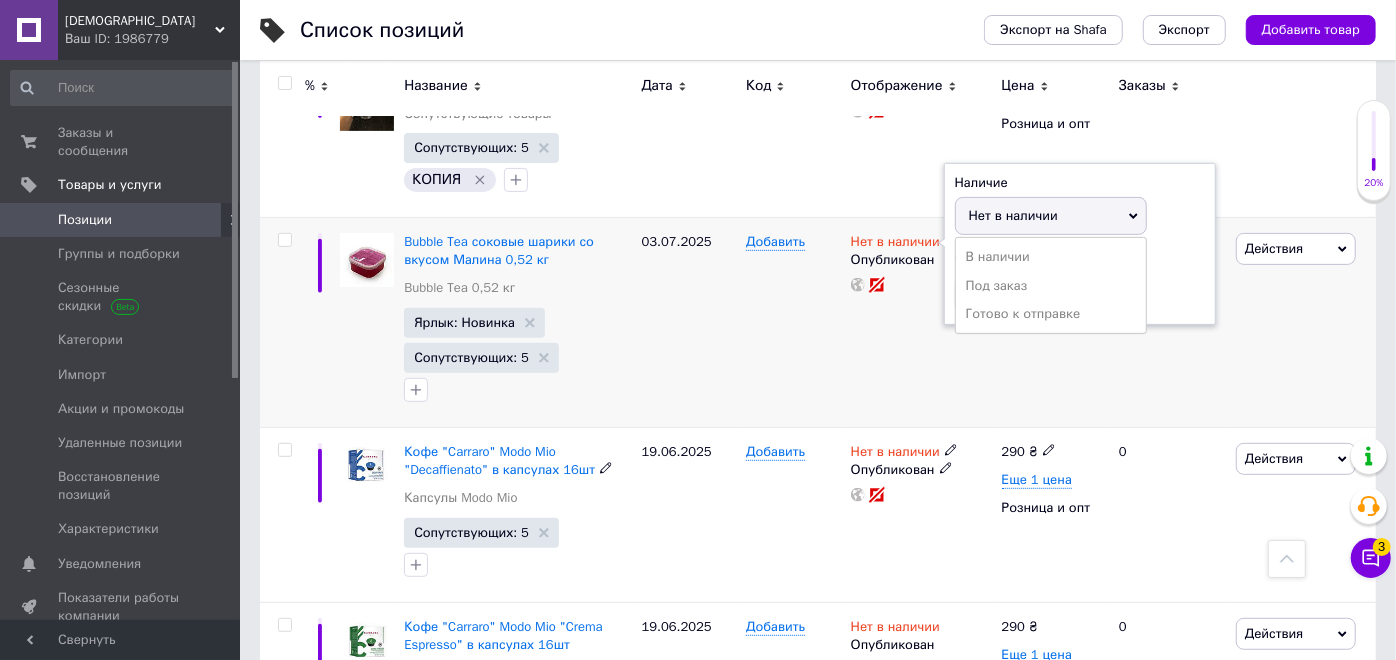 scroll, scrollTop: 333, scrollLeft: 0, axis: vertical 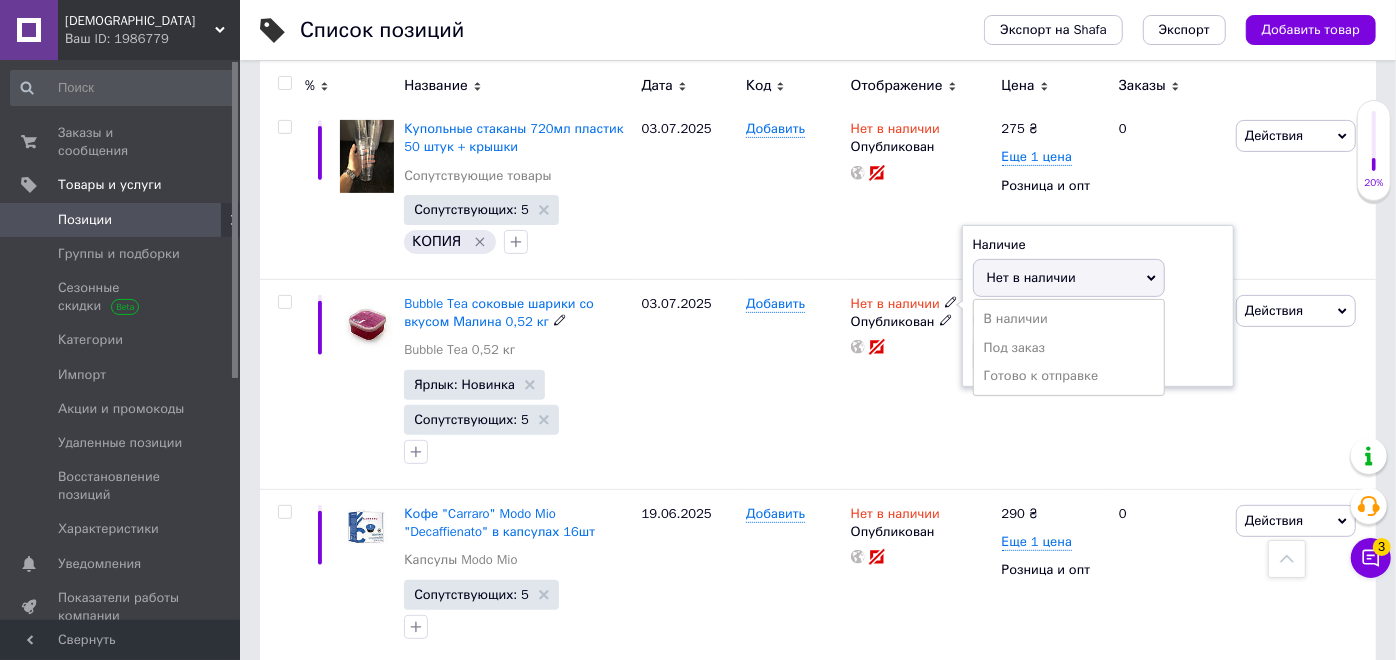 click on "Готово к отправке" at bounding box center [1069, 376] 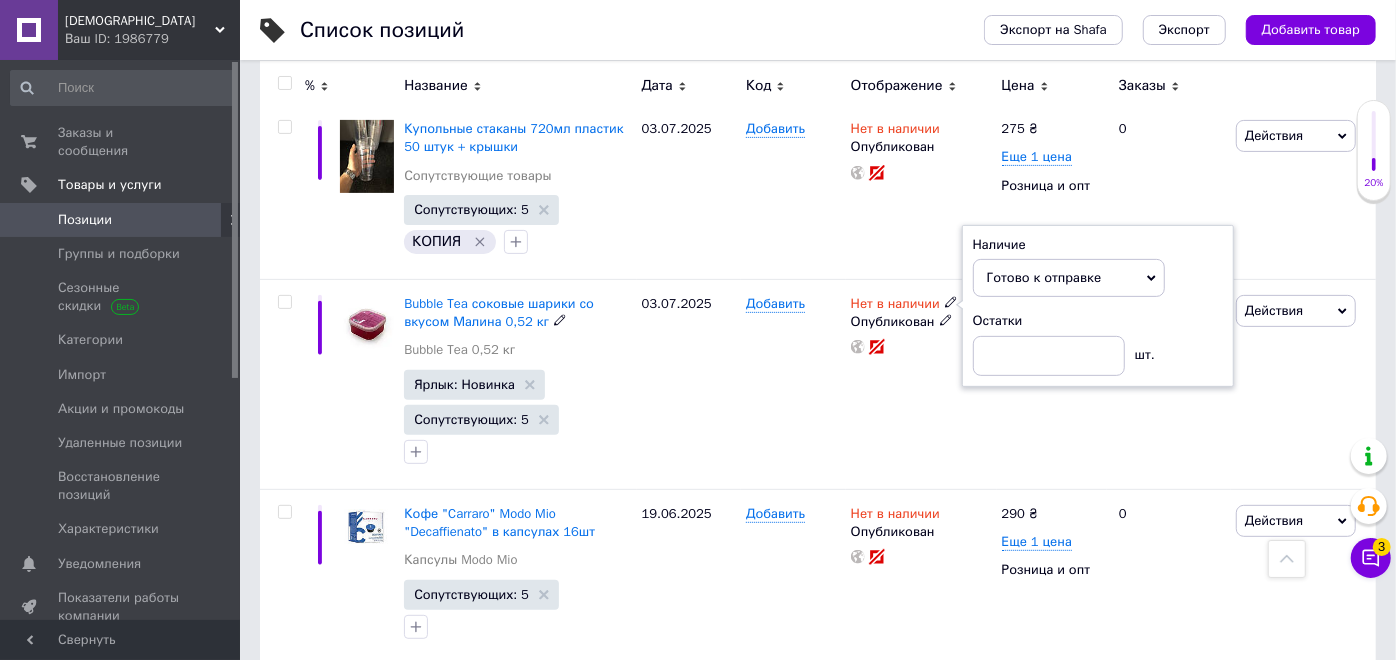 click on "Нет в наличии Наличие Готово к отправке В наличии Нет в наличии Под заказ Остатки шт. Опубликован" at bounding box center [921, 385] 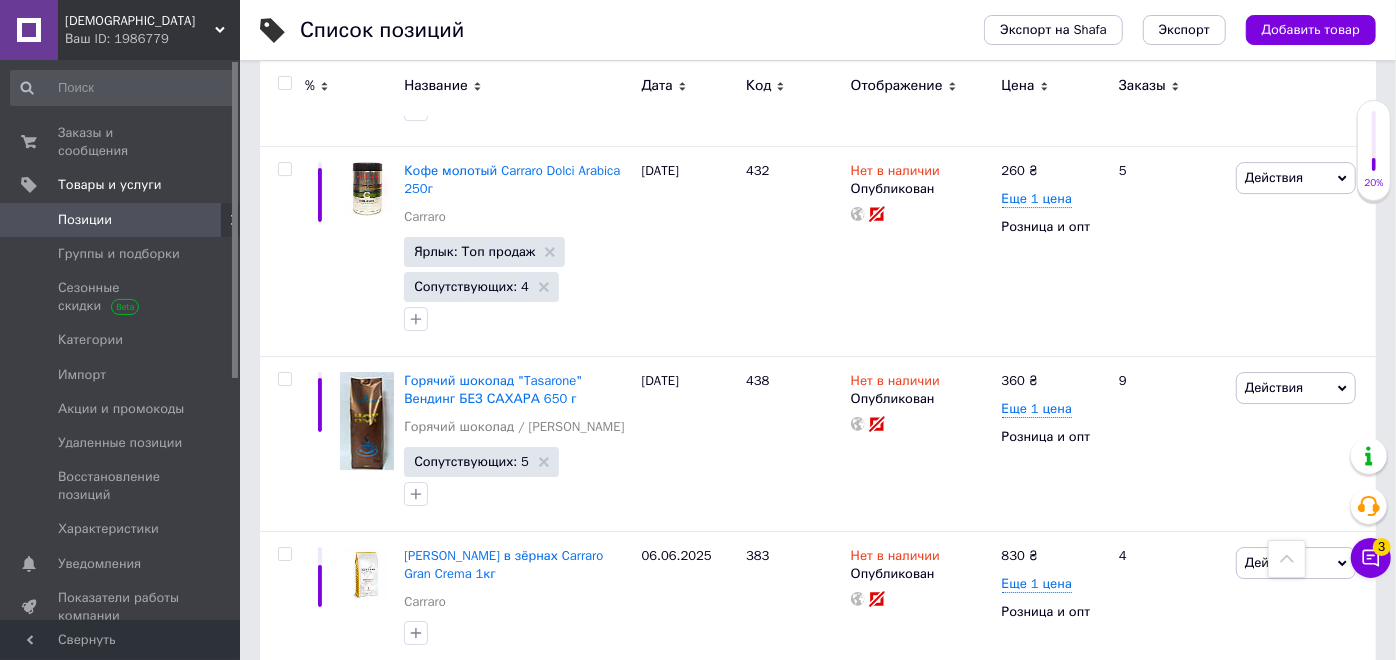 scroll, scrollTop: 18158, scrollLeft: 0, axis: vertical 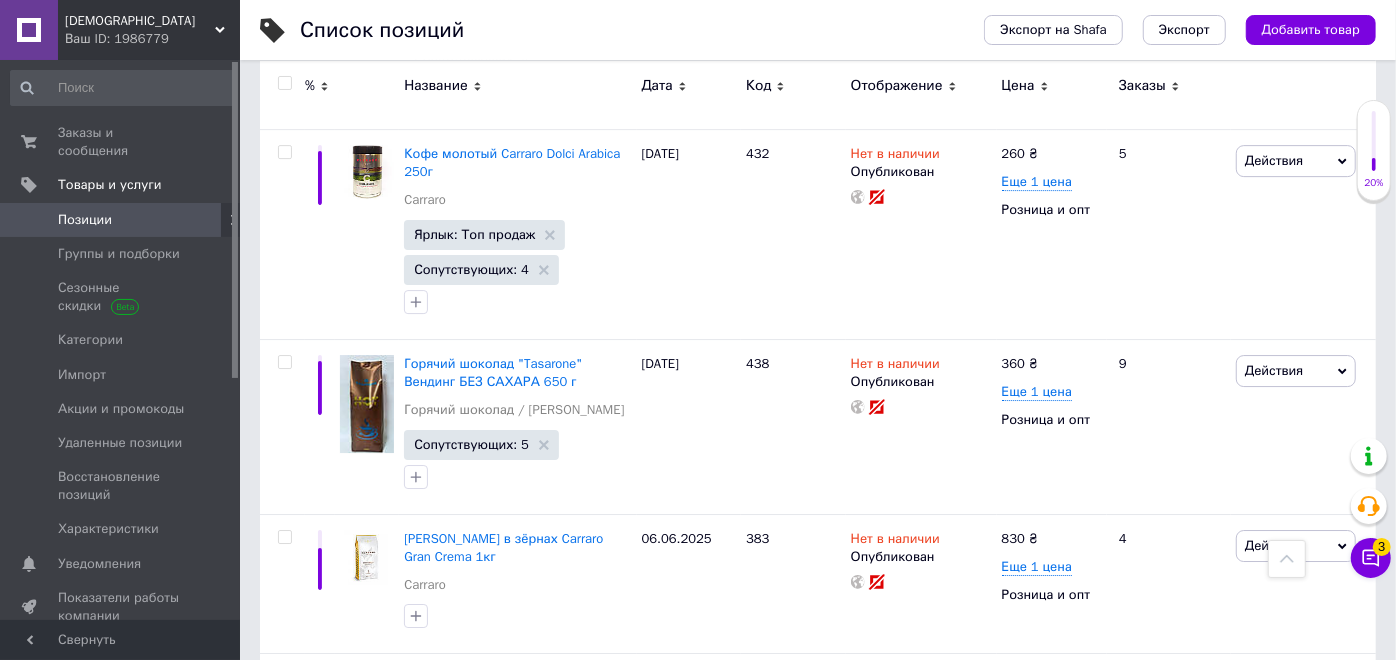 click on "Список позиций Экспорт на Shafa Экспорт Добавить товар Добавлено 1206   / 6000   товаров Опубликовано 1174   / 1206   товаров В каталоге 981   / 1174   товаров Не в каталоге 193   / 1174   товаров Все 1206 Со скидкой 0 Удалить Редактировать Витрина 72 Удалить Редактировать Скрытые 32 Удалить Редактировать Опубликованные 1174 Удалить Редактировать Ok Отфильтровано...  Сохранить Мы ничего не нашли Возможно, ошибка в слове  или нет соответствий по вашему запросу. Все 1206 Со скидкой 0 Витрина 72 Скрытые 32 Опубликованные 1174 Отфильтруйте товары Наличие: Нет в наличии Видимость: Опубликованные %" at bounding box center [818, -8583] 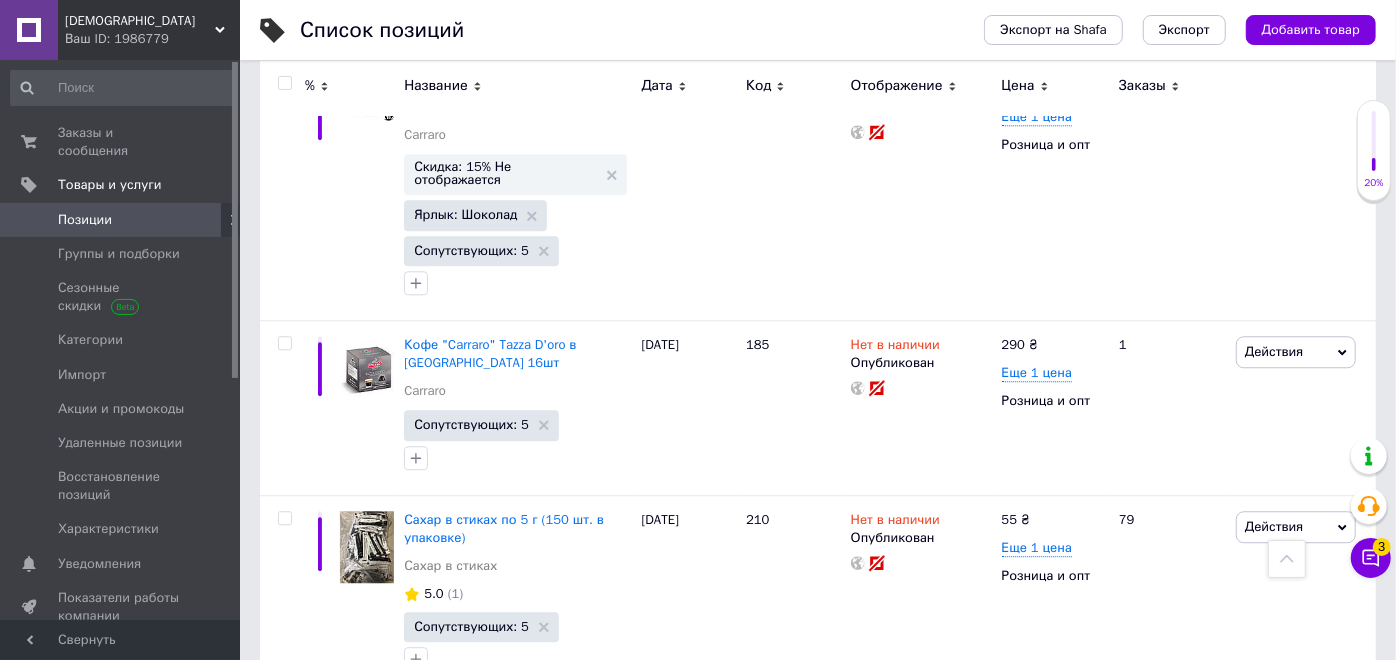 scroll, scrollTop: 3079, scrollLeft: 0, axis: vertical 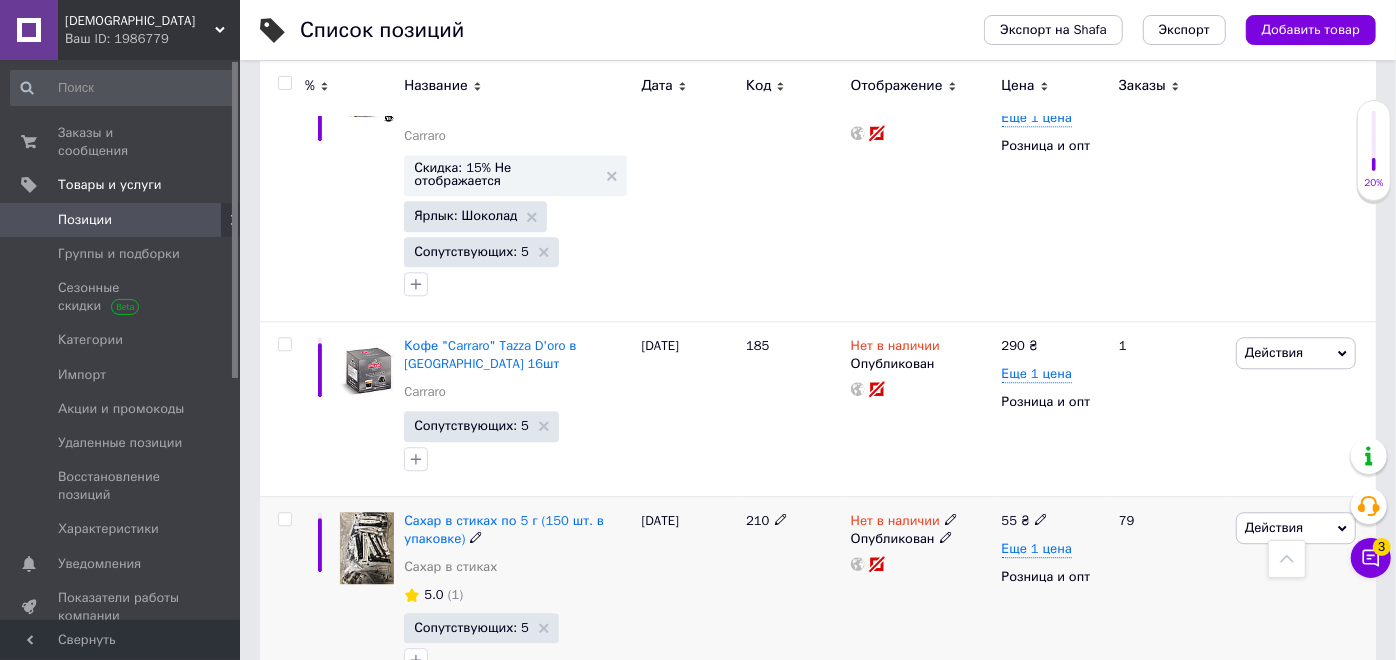 drag, startPoint x: 947, startPoint y: 396, endPoint x: 959, endPoint y: 422, distance: 28.635643 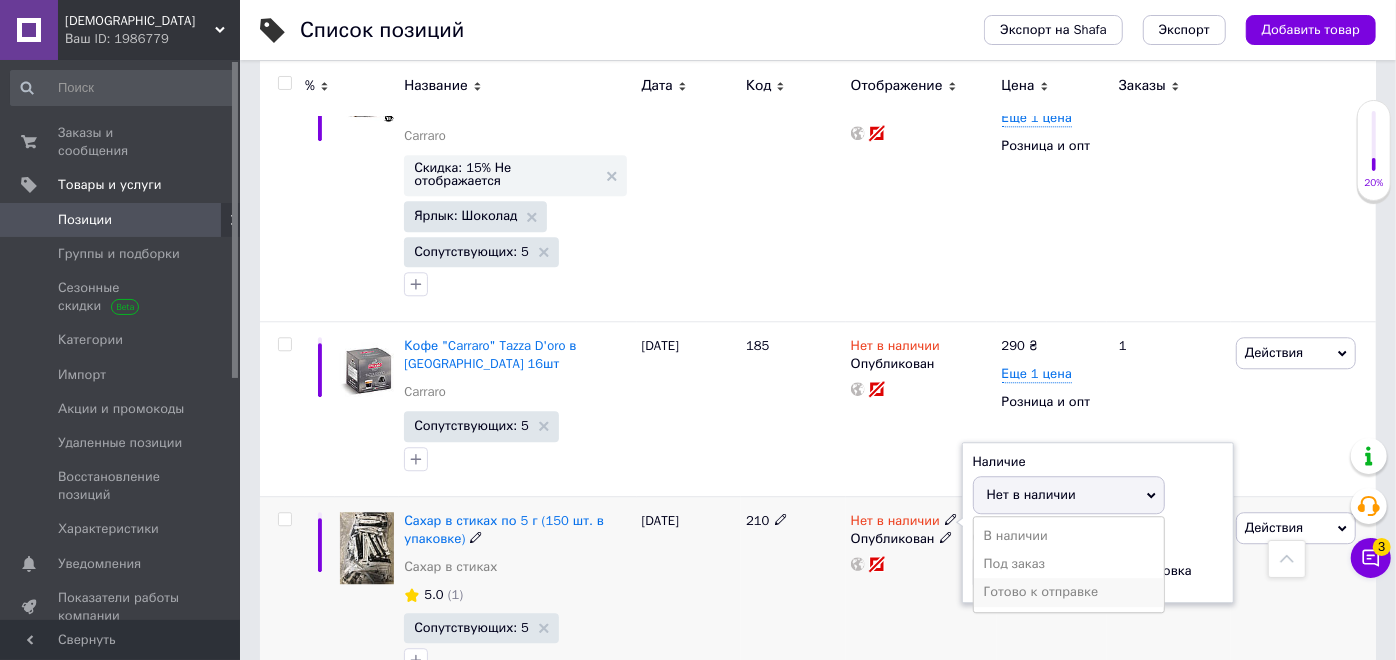 drag, startPoint x: 1014, startPoint y: 475, endPoint x: 977, endPoint y: 488, distance: 39.217342 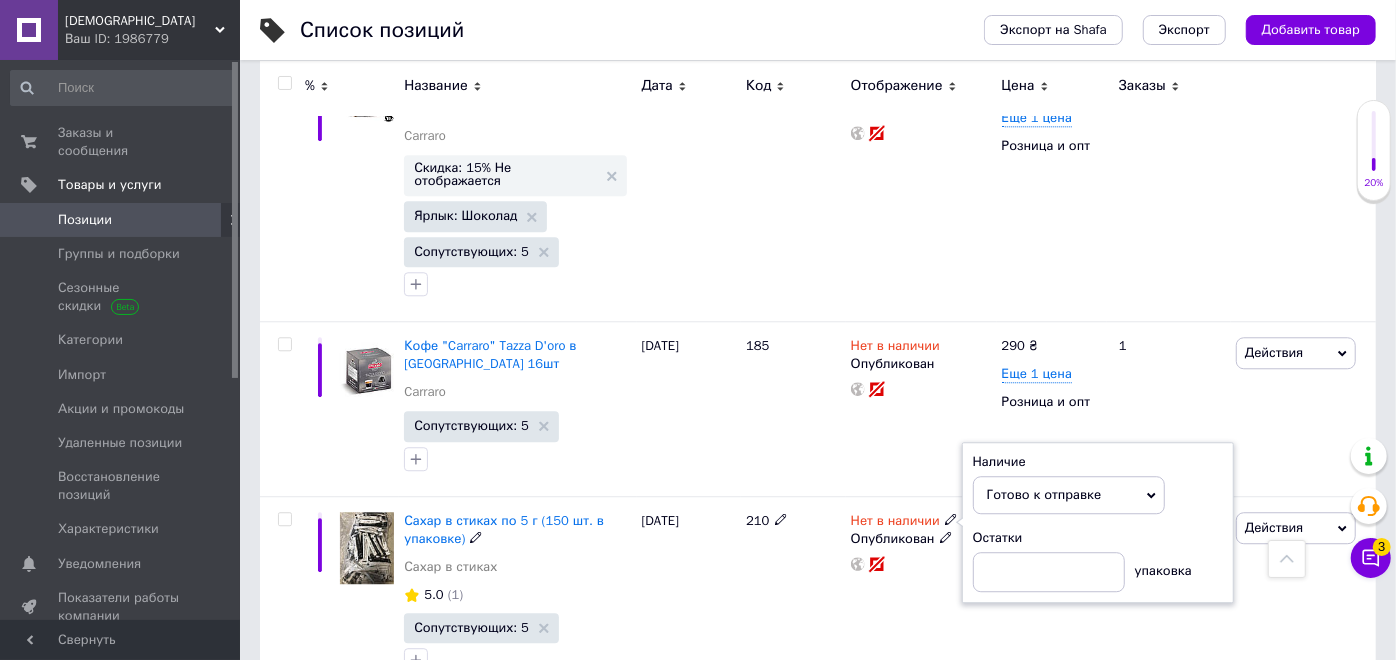 drag, startPoint x: 837, startPoint y: 515, endPoint x: 855, endPoint y: 526, distance: 21.095022 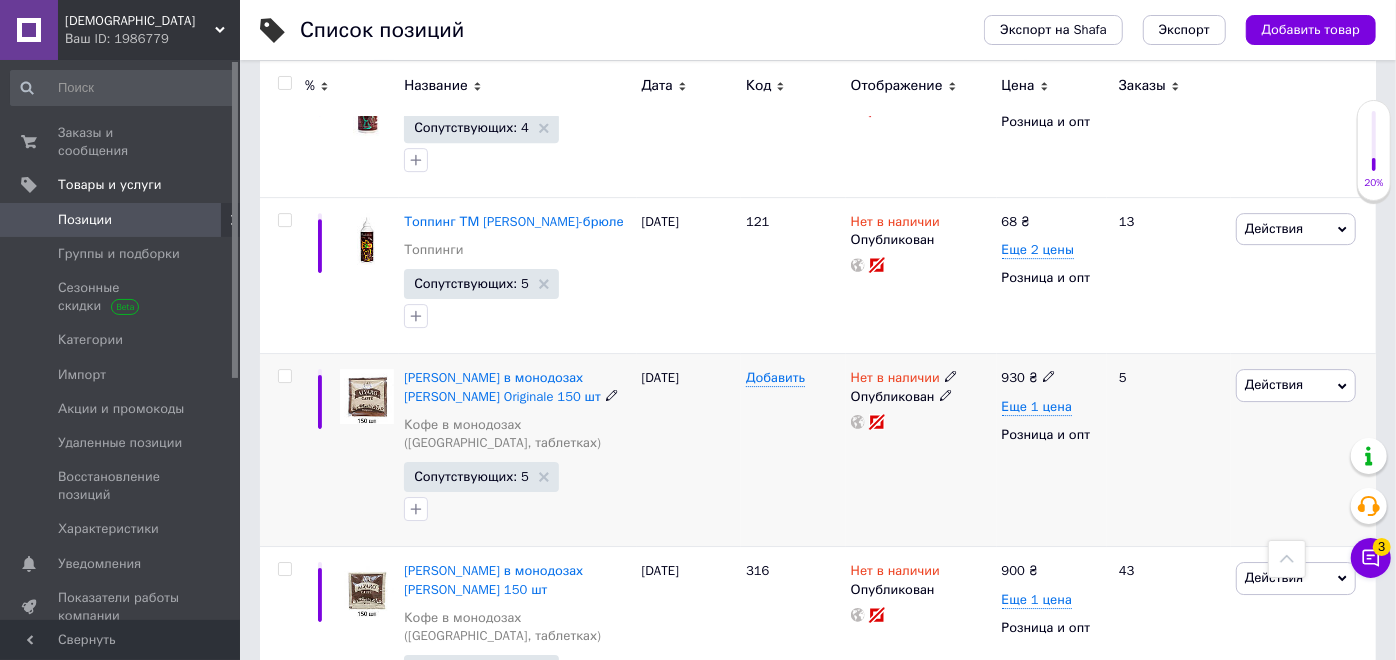 scroll, scrollTop: 3839, scrollLeft: 0, axis: vertical 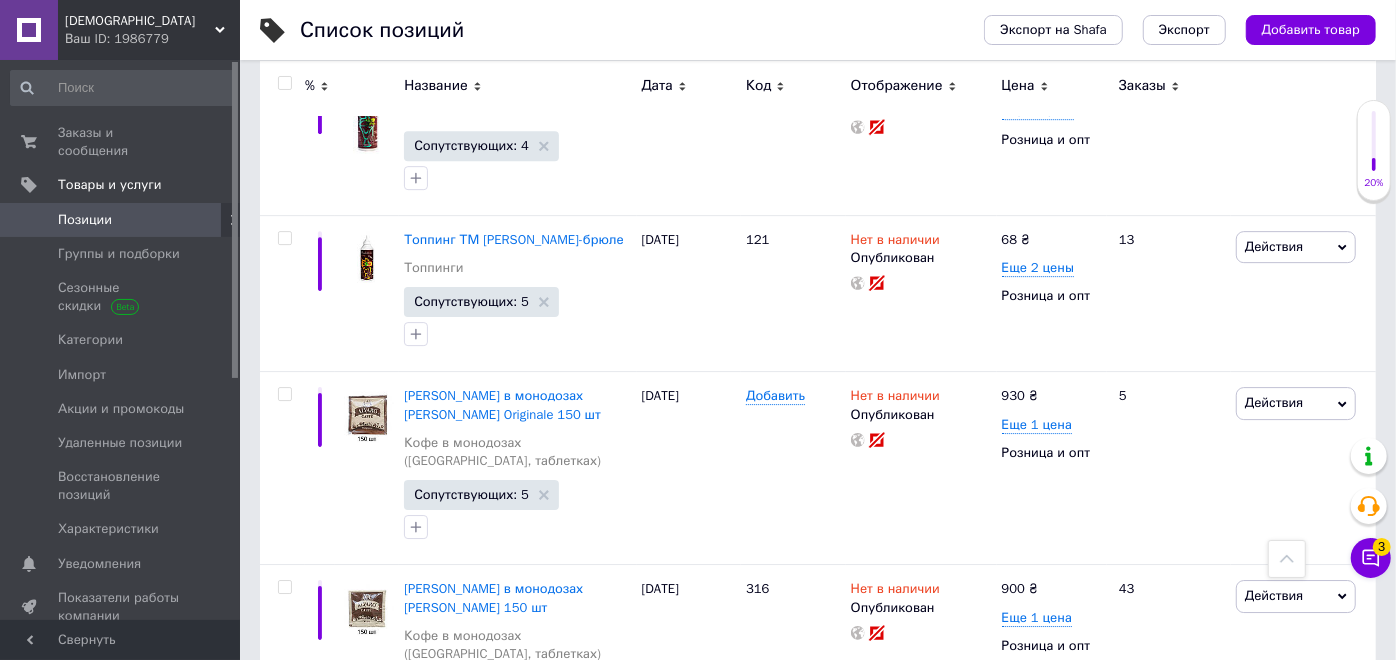 click on "по 100 позиций" at bounding box center [580, 798] 